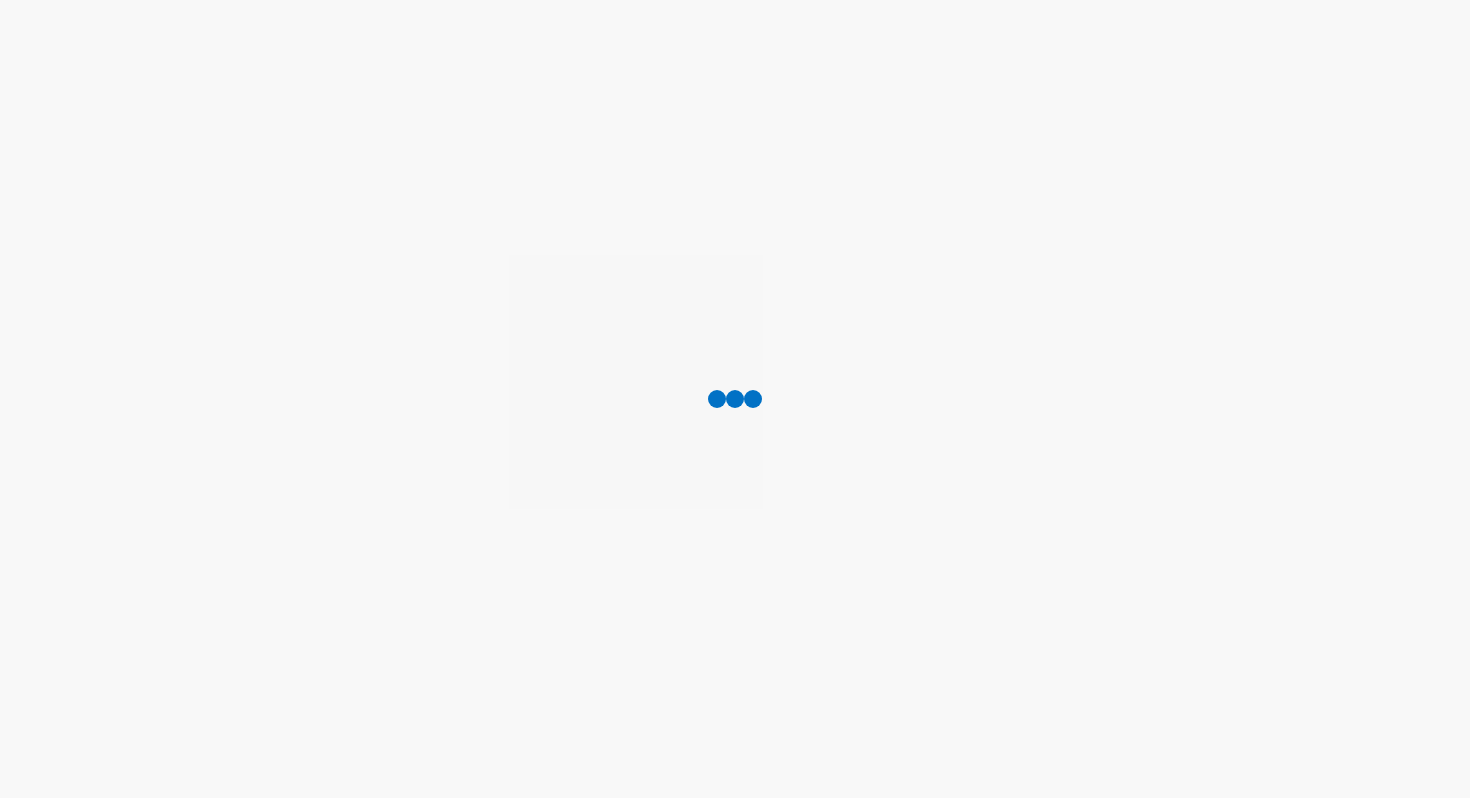scroll, scrollTop: 0, scrollLeft: 0, axis: both 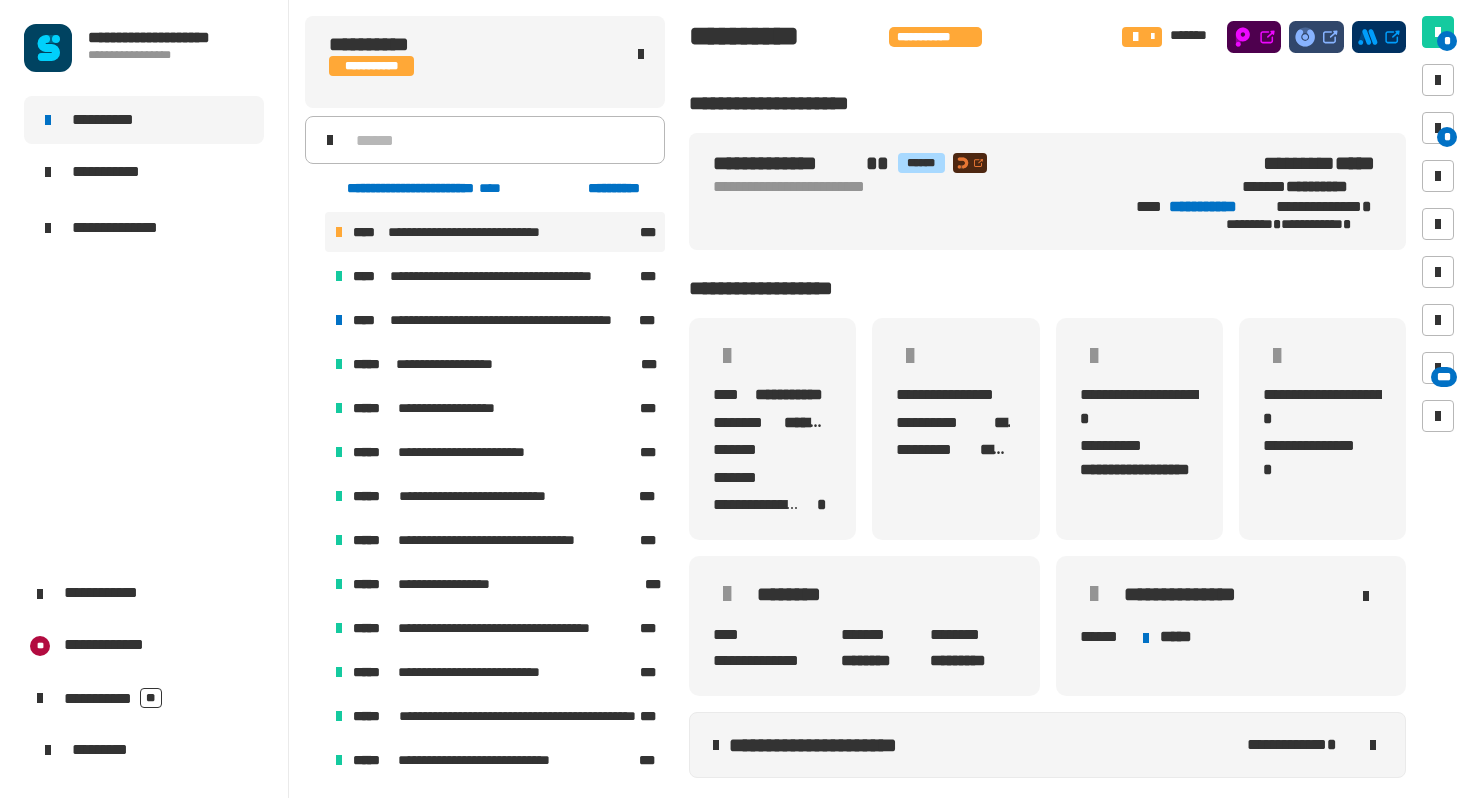 click on "**********" at bounding box center [495, 232] 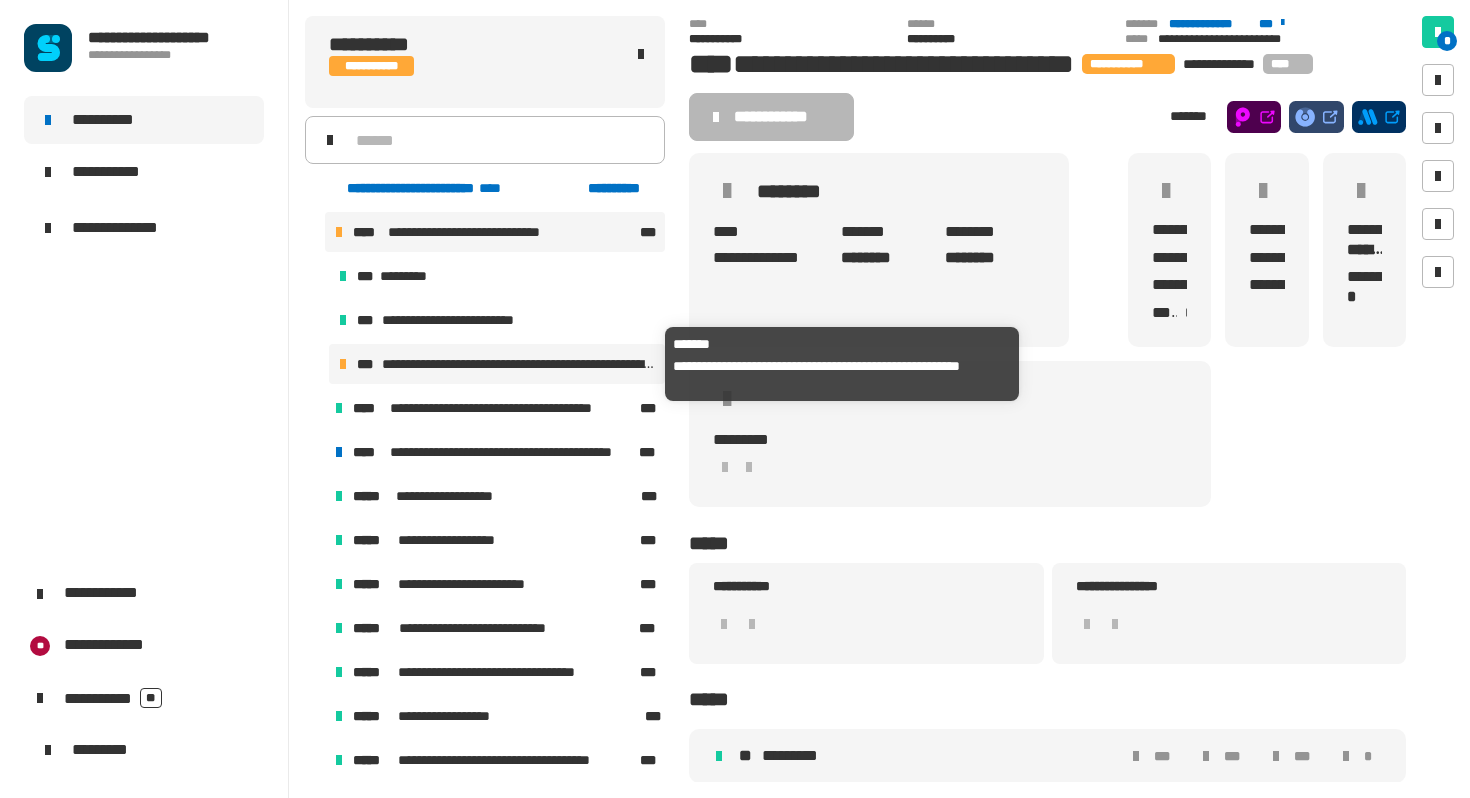click on "**********" at bounding box center [519, 364] 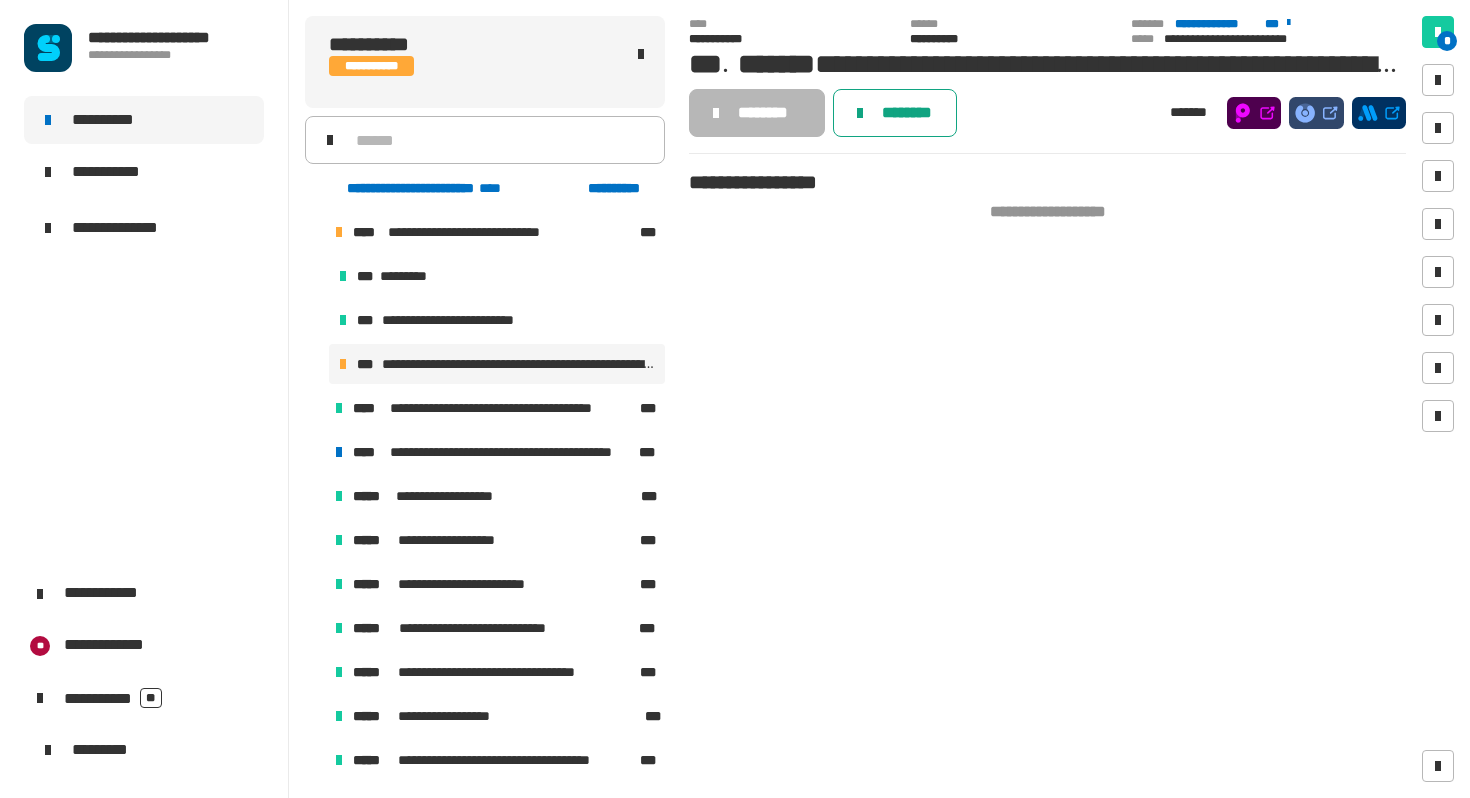 click on "********" 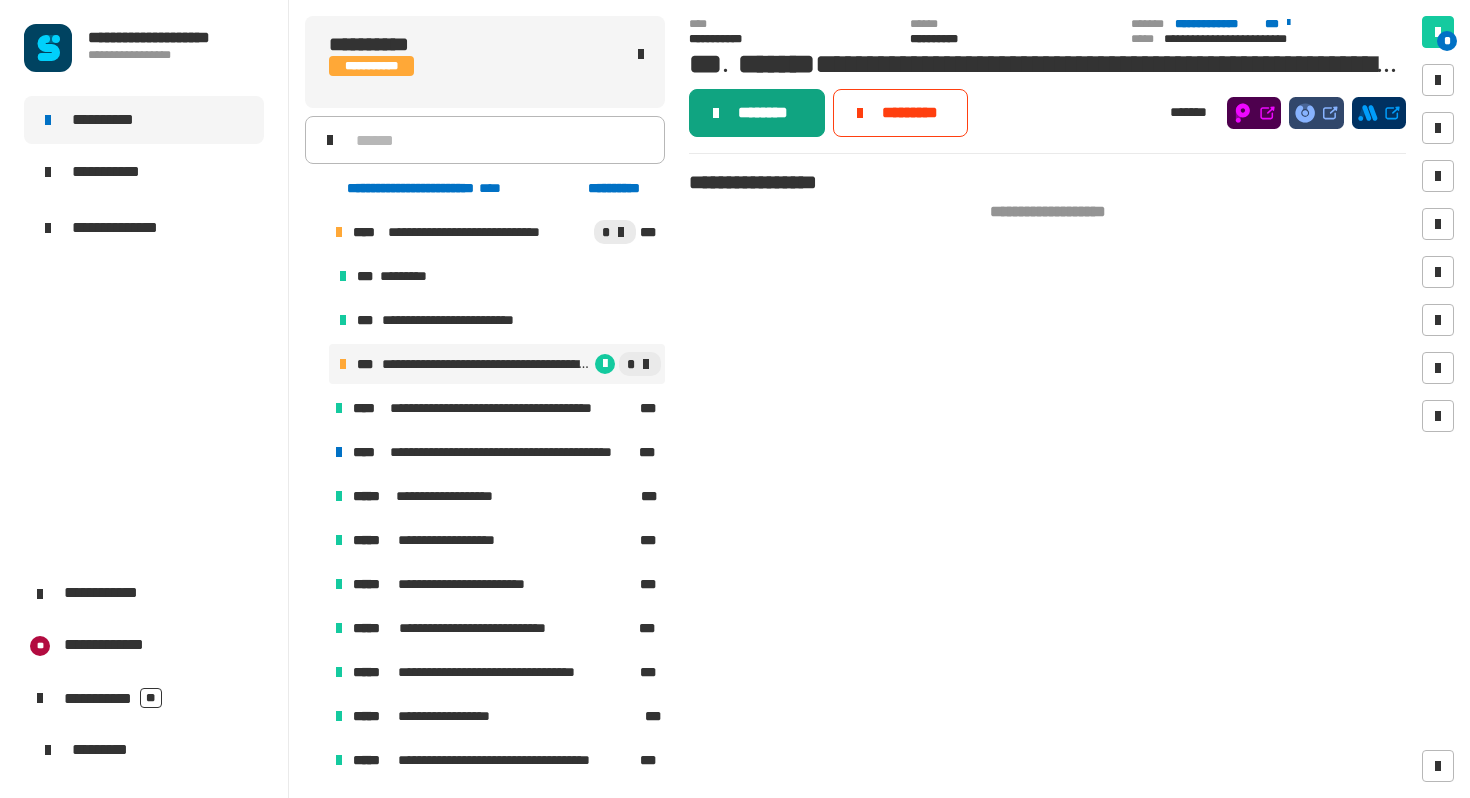 click on "********" 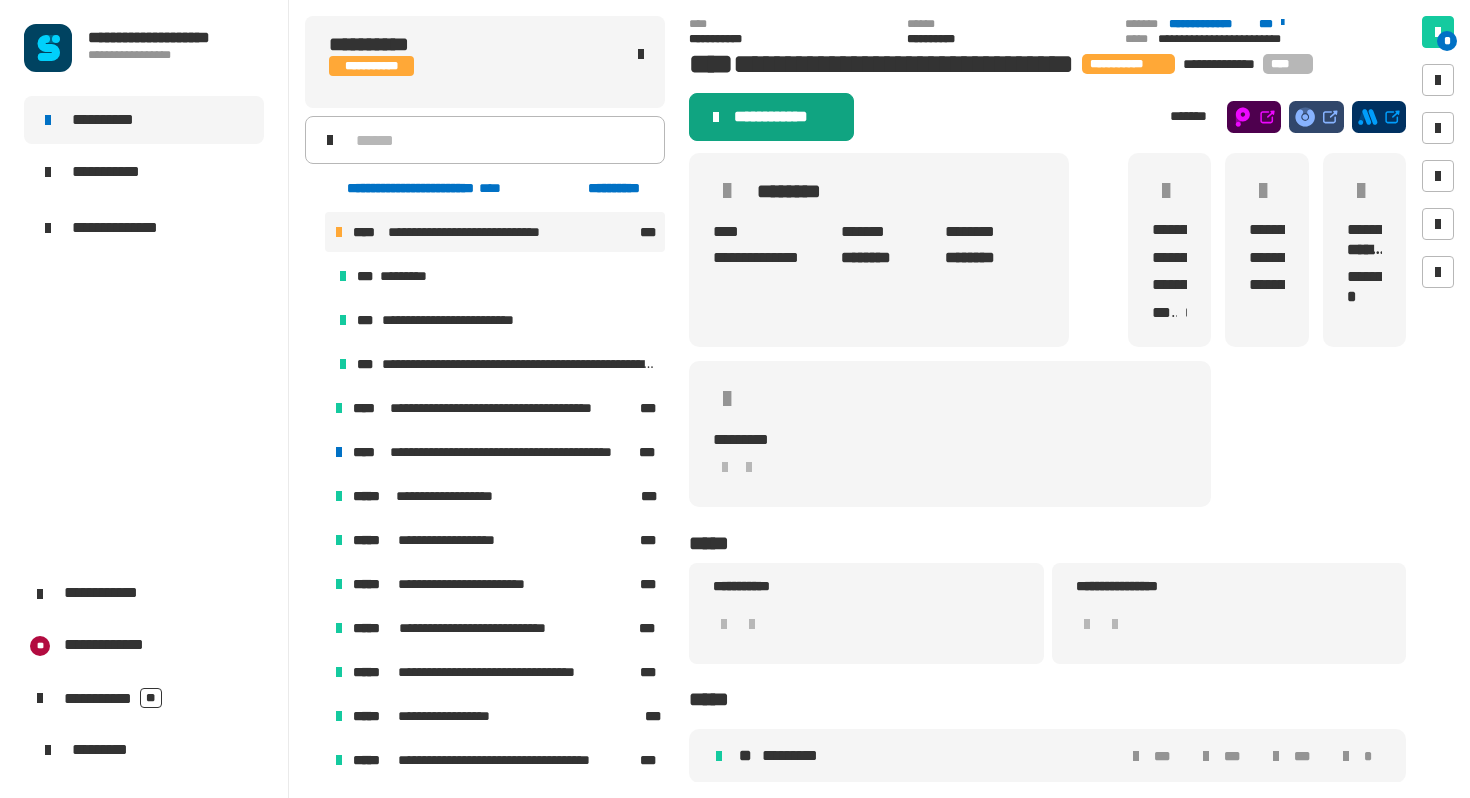 click on "**********" 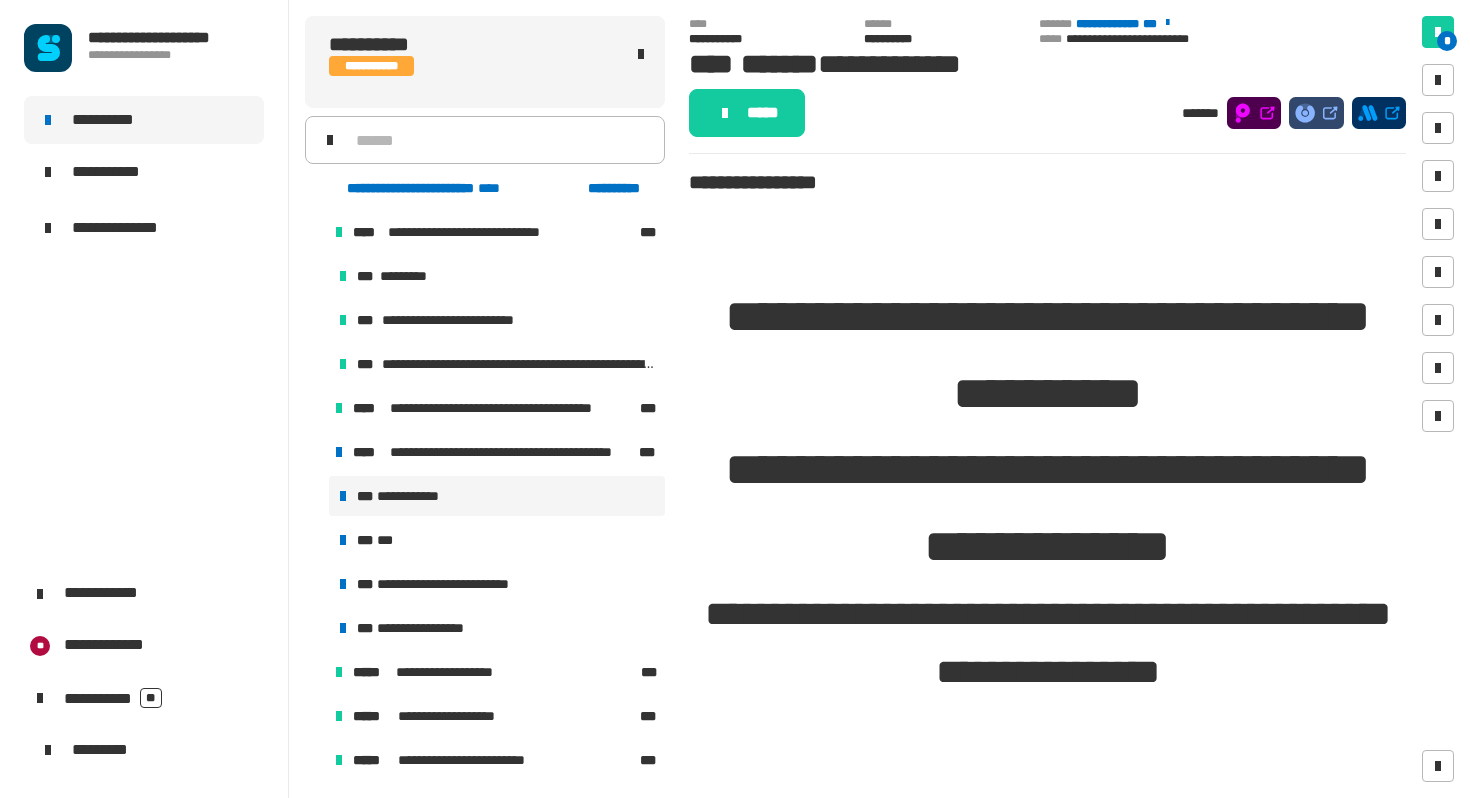 scroll, scrollTop: 45, scrollLeft: 0, axis: vertical 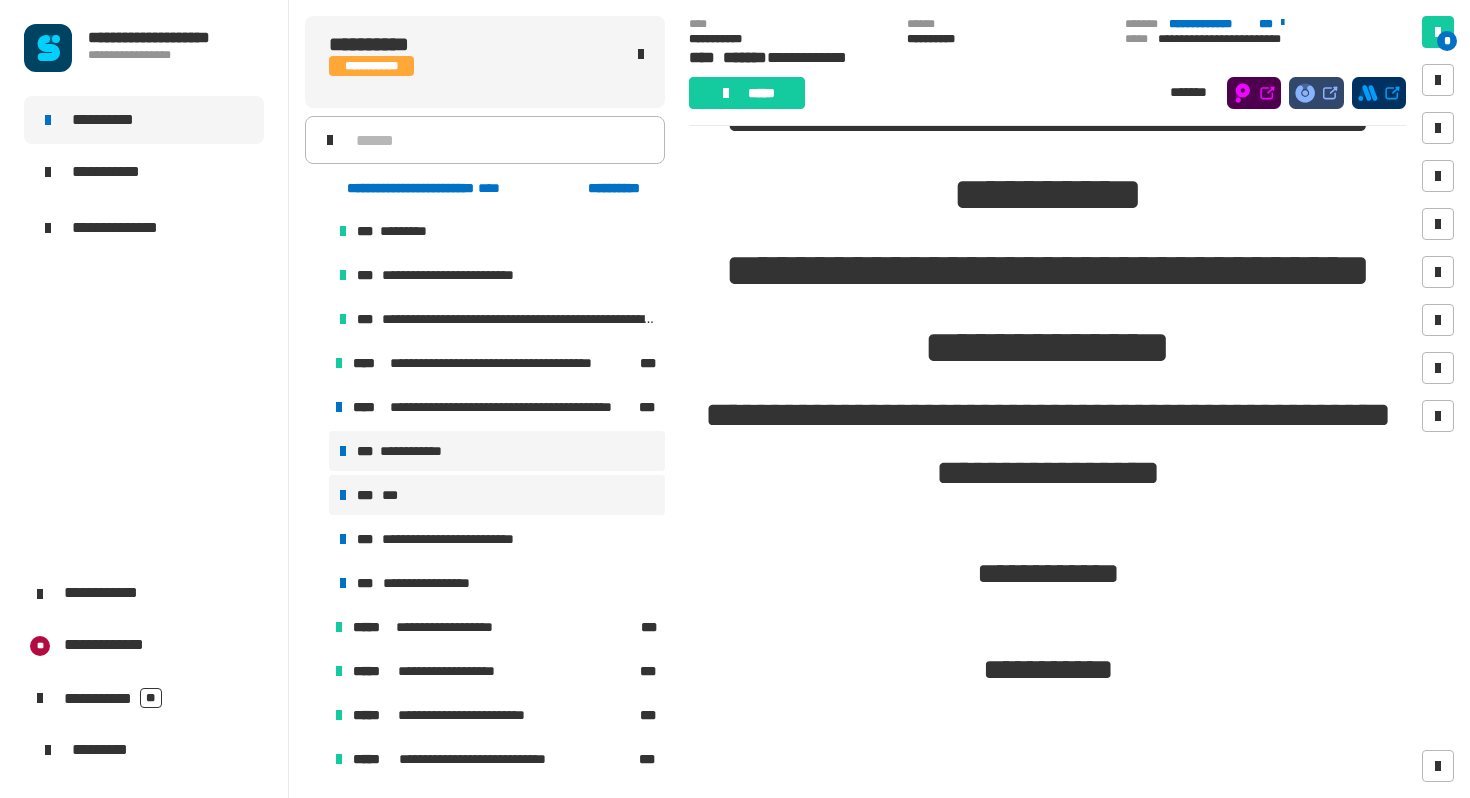 click on "*** ***" at bounding box center (497, 495) 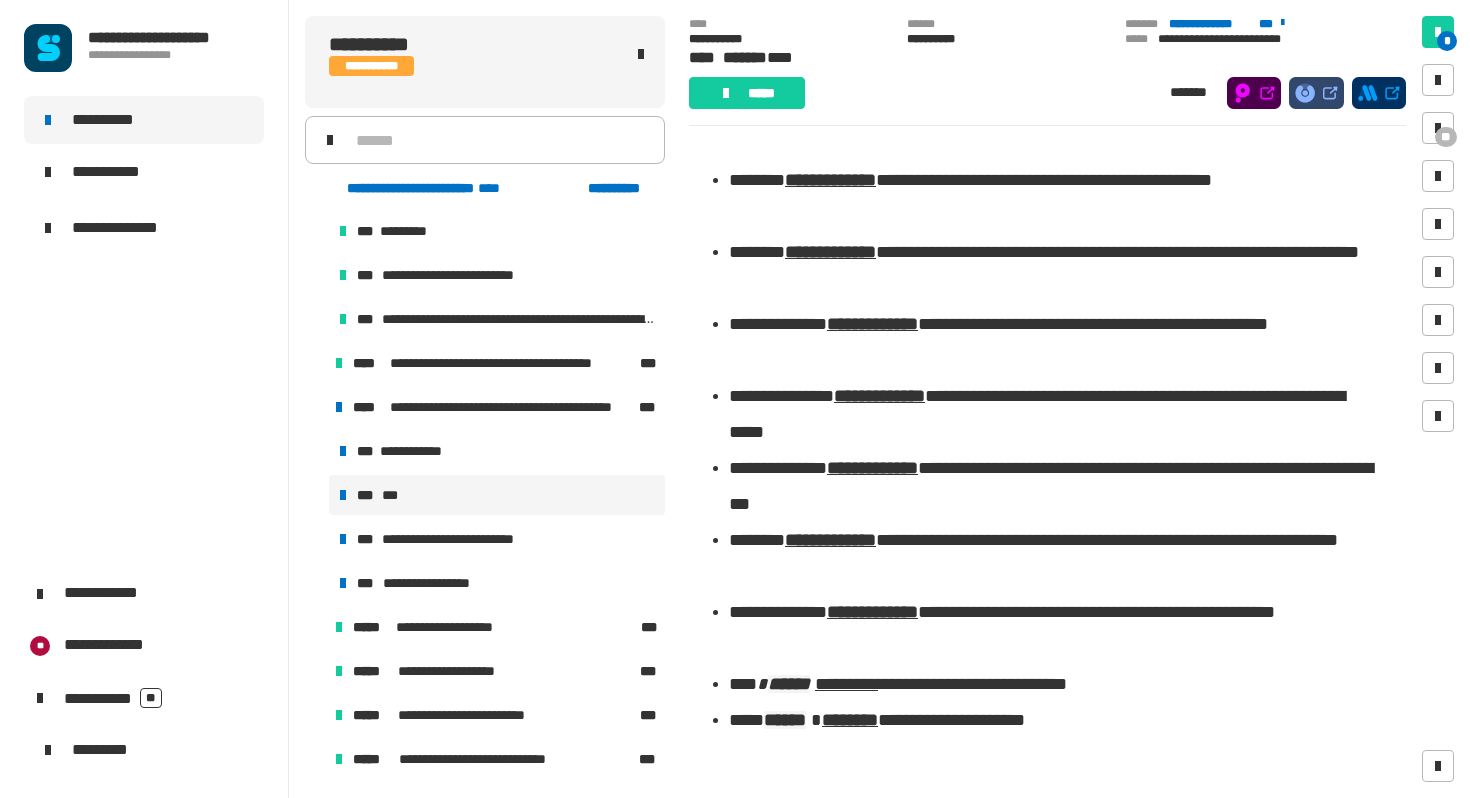 scroll, scrollTop: 140, scrollLeft: 0, axis: vertical 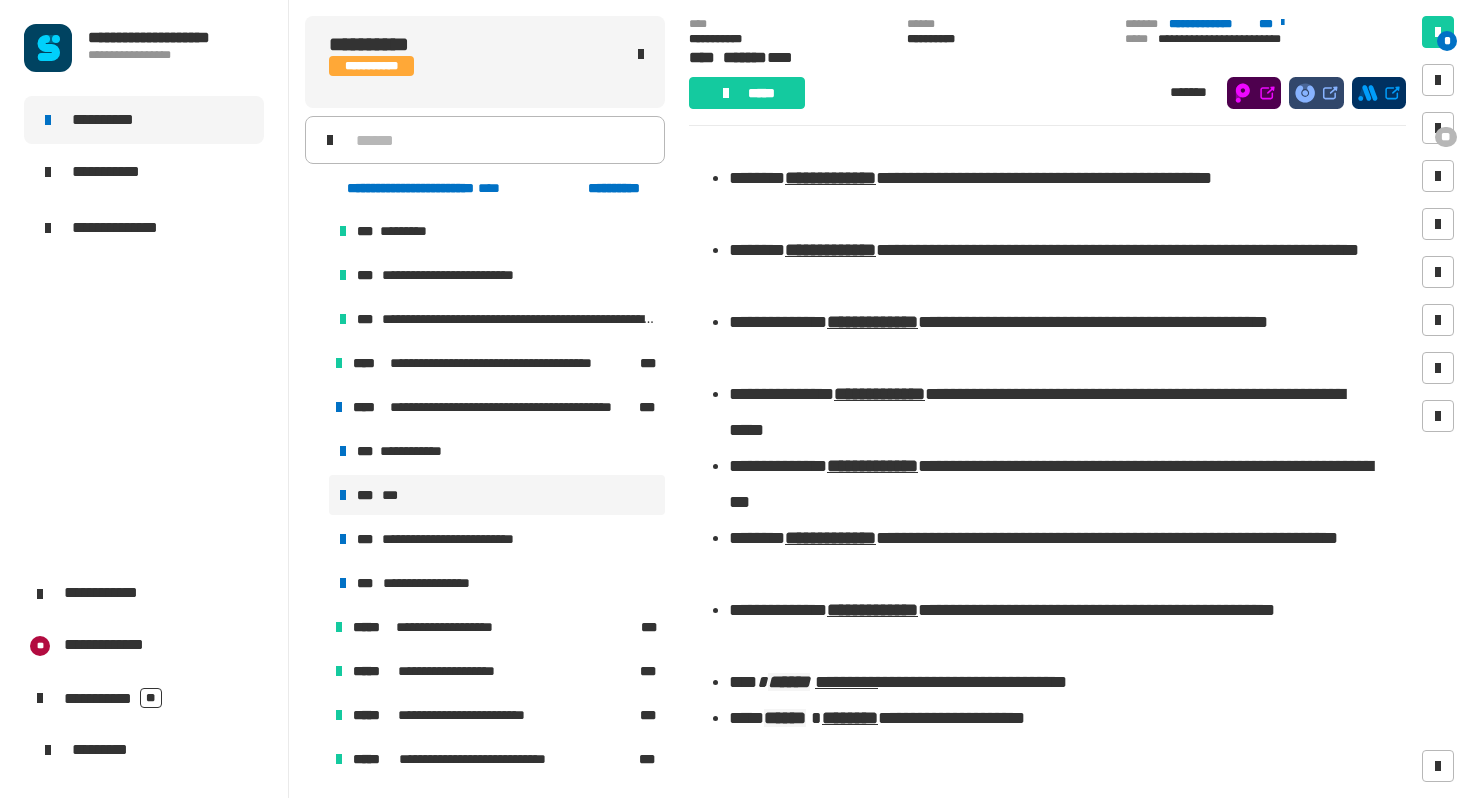 click on "***** *******" 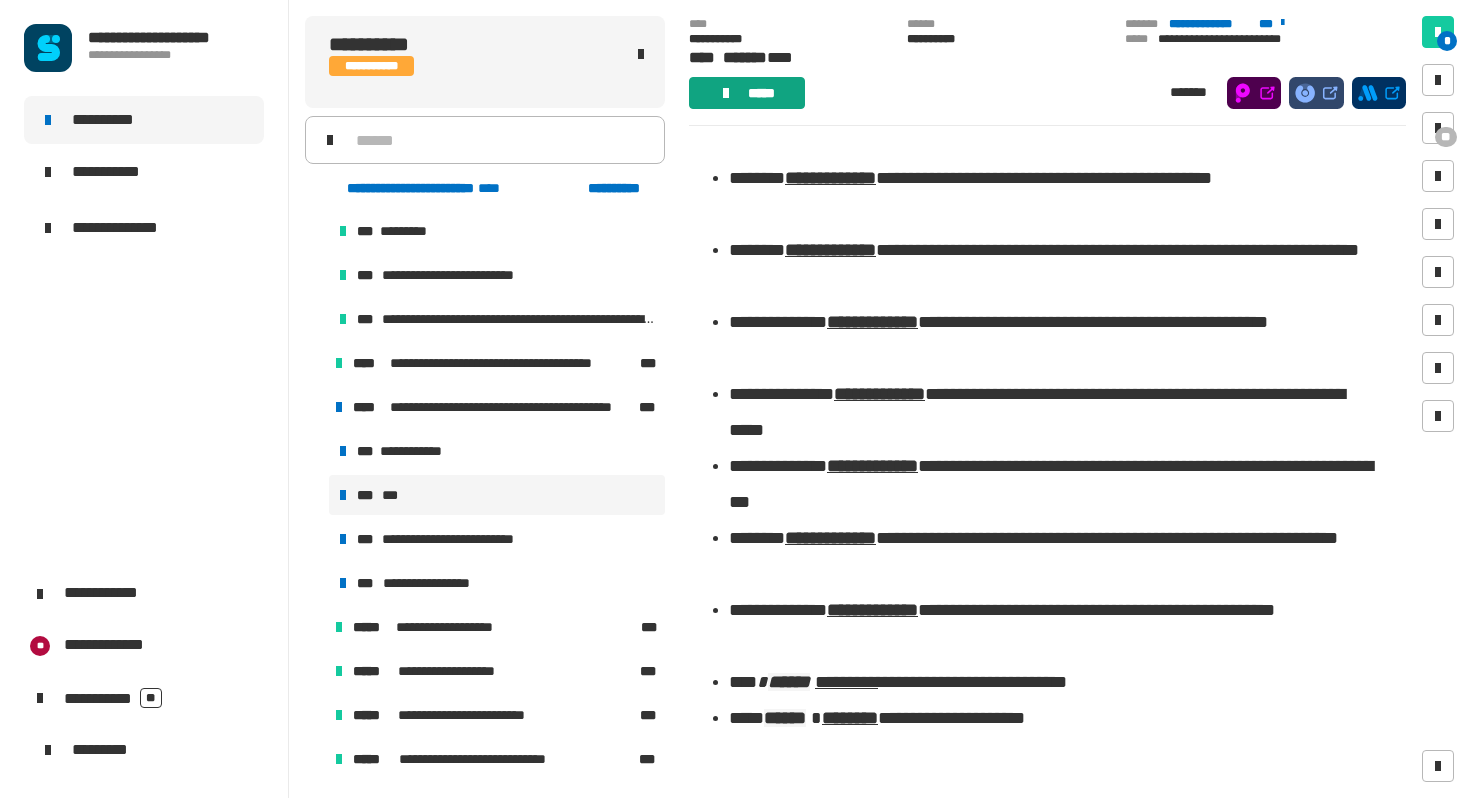 click on "*****" 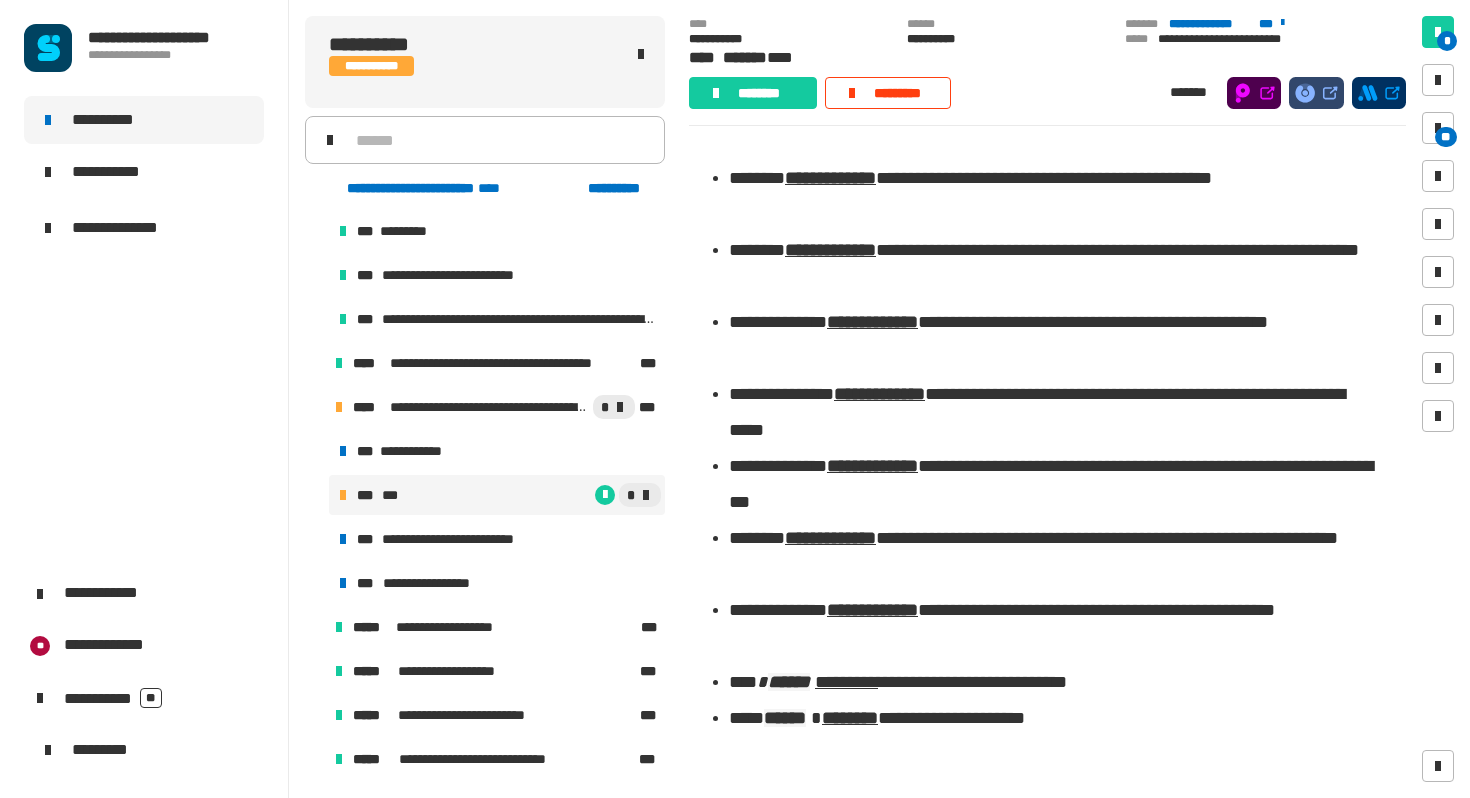 click on "********" 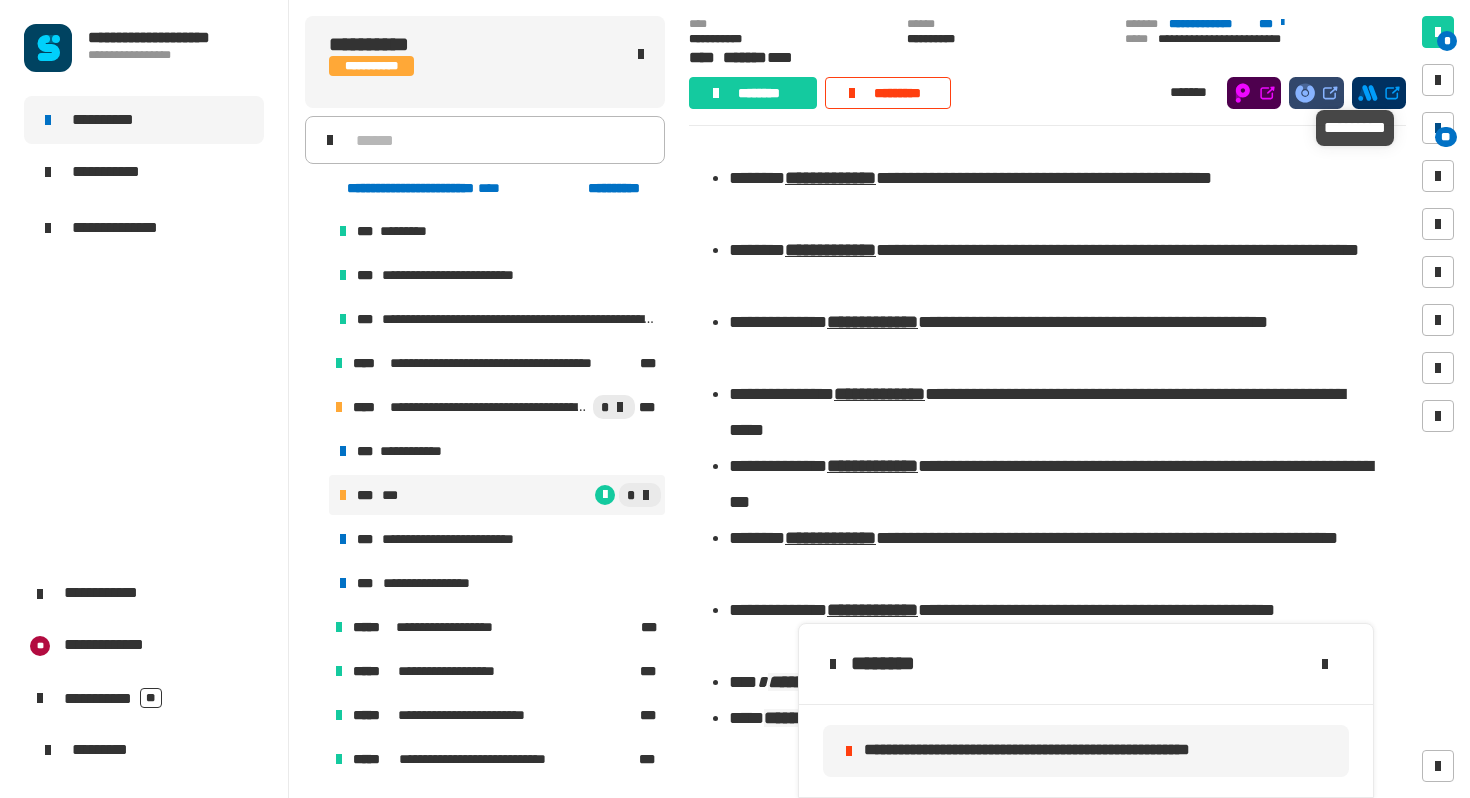 click at bounding box center (1438, 128) 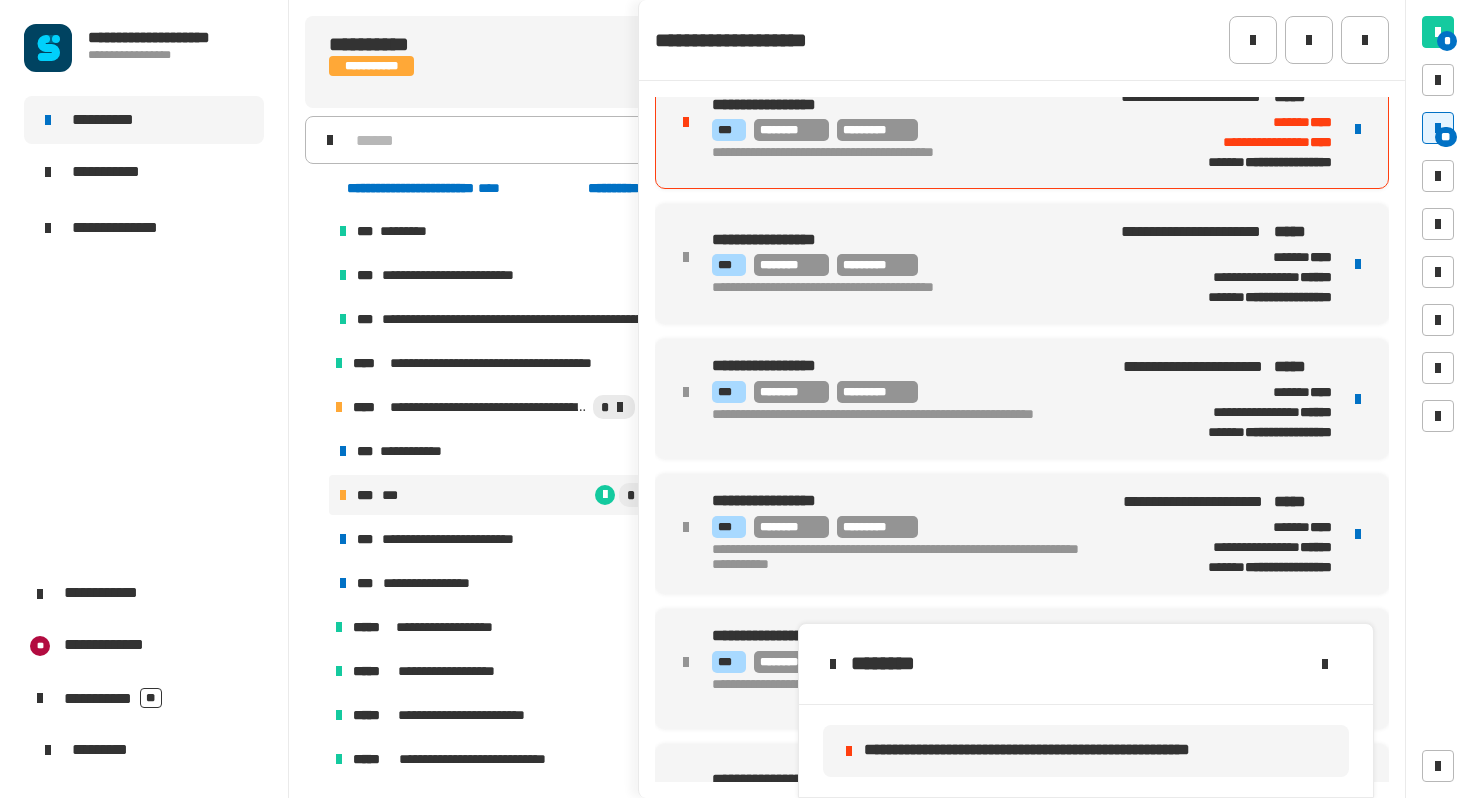 scroll, scrollTop: 32, scrollLeft: 0, axis: vertical 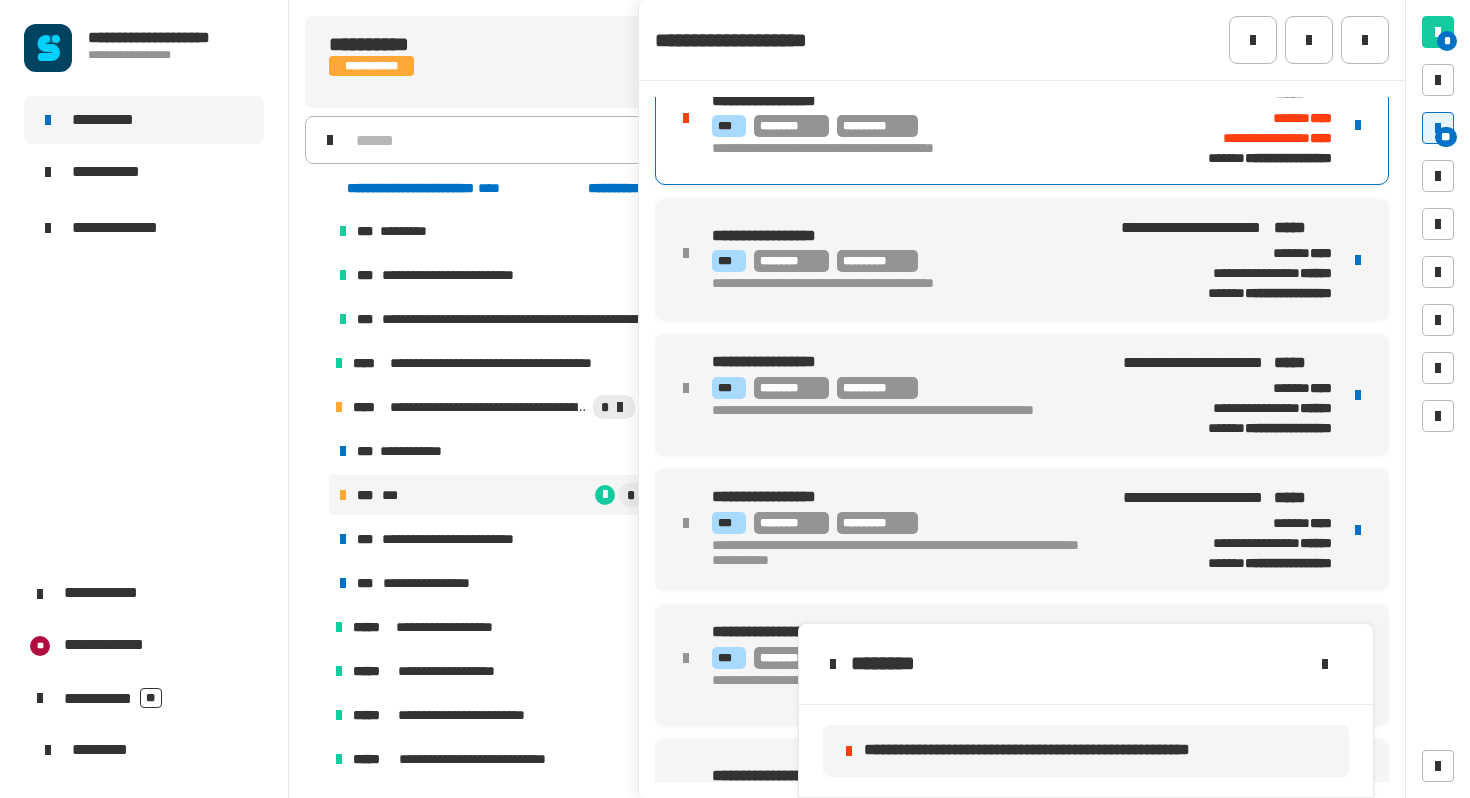 click on "**********" at bounding box center [1022, 125] 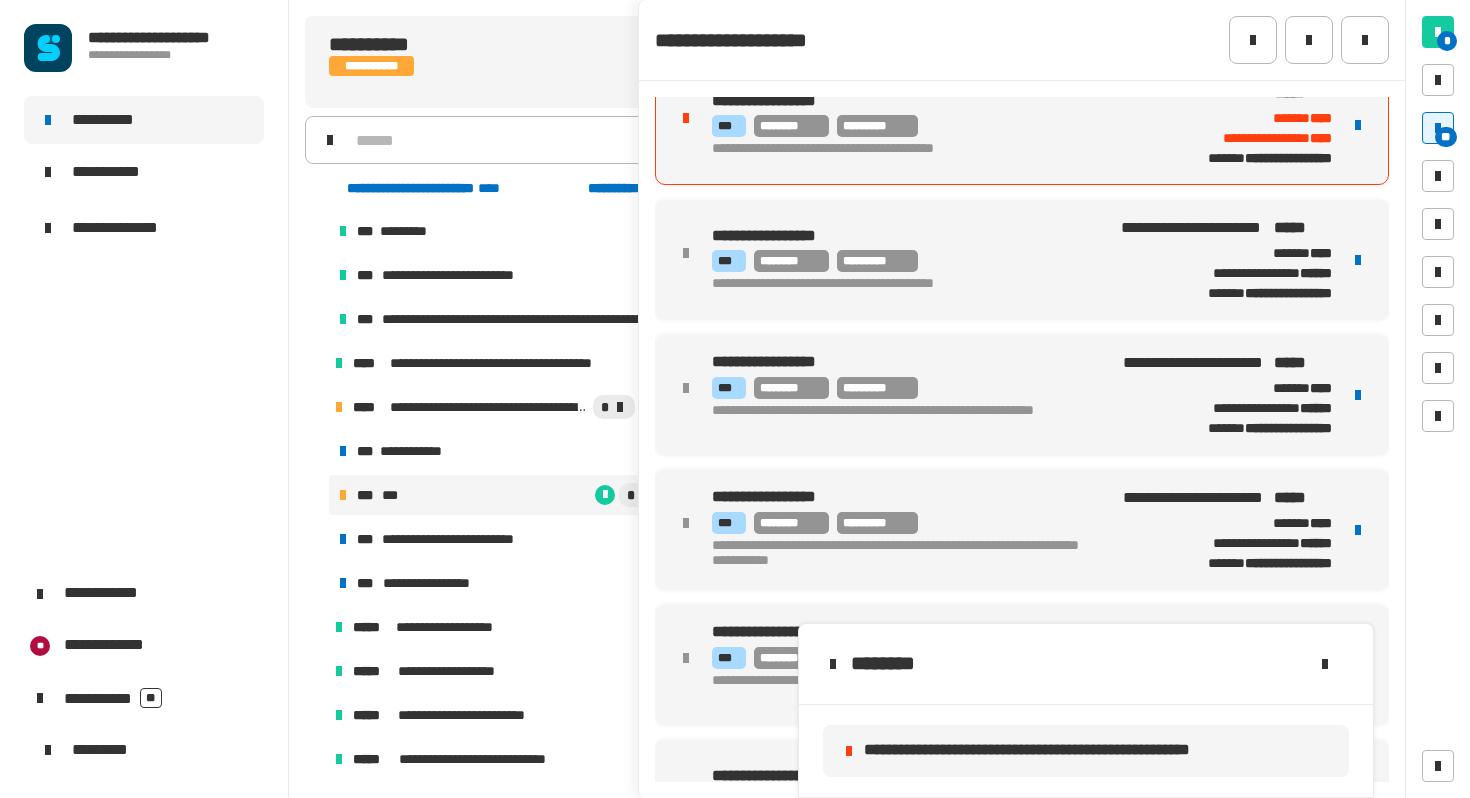 click on "**********" at bounding box center (1022, 125) 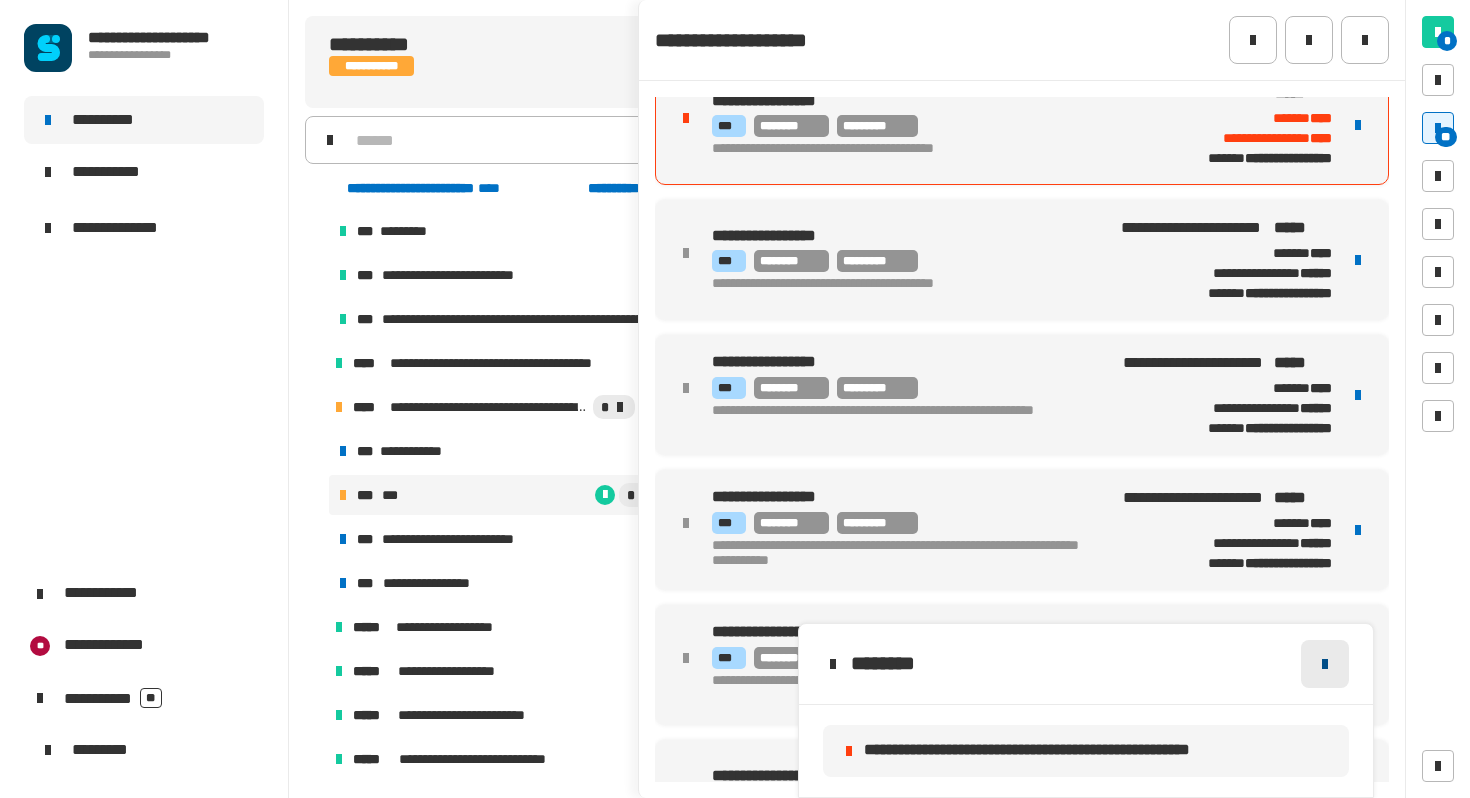 click 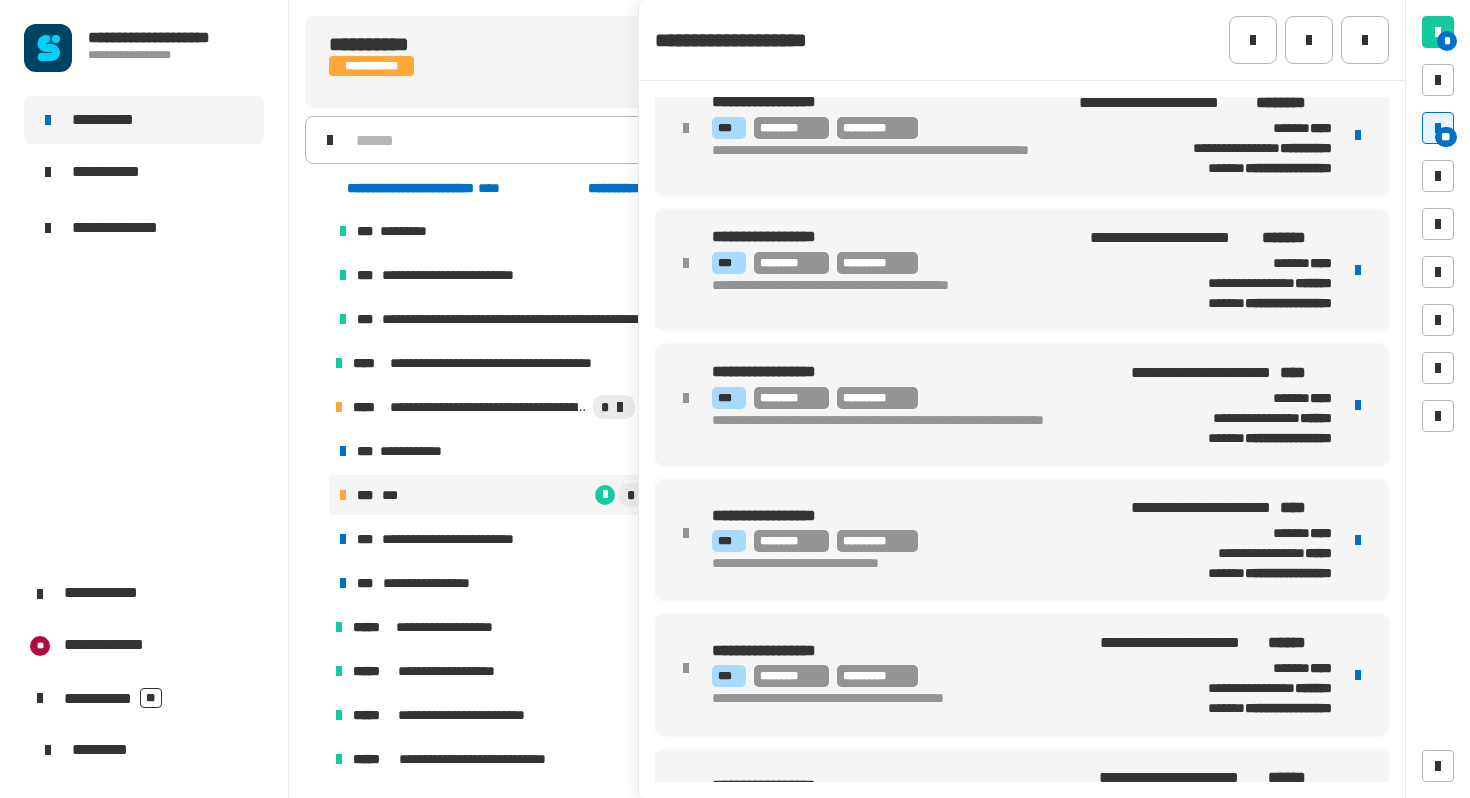 scroll, scrollTop: 1354, scrollLeft: 0, axis: vertical 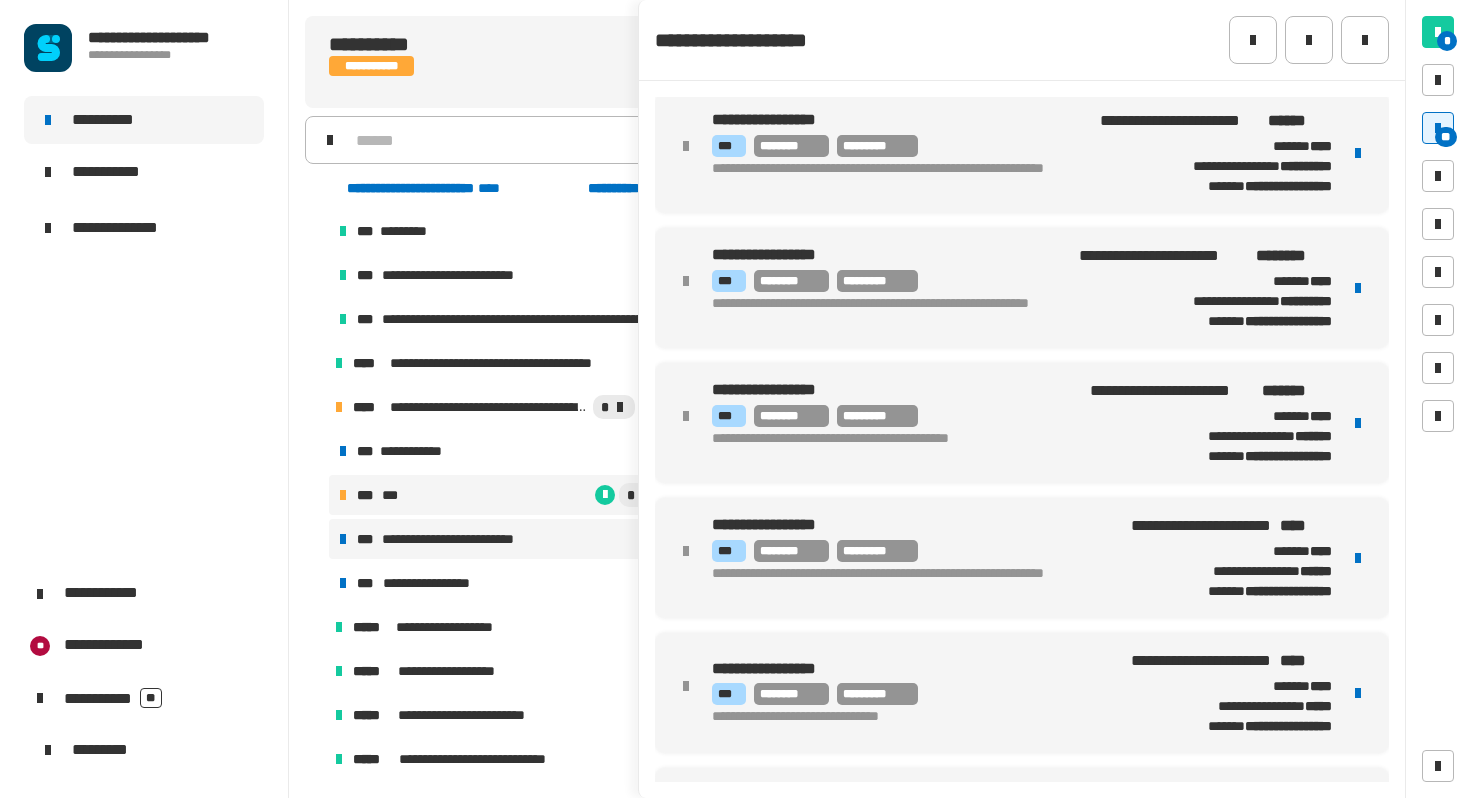 click on "**********" at bounding box center [497, 539] 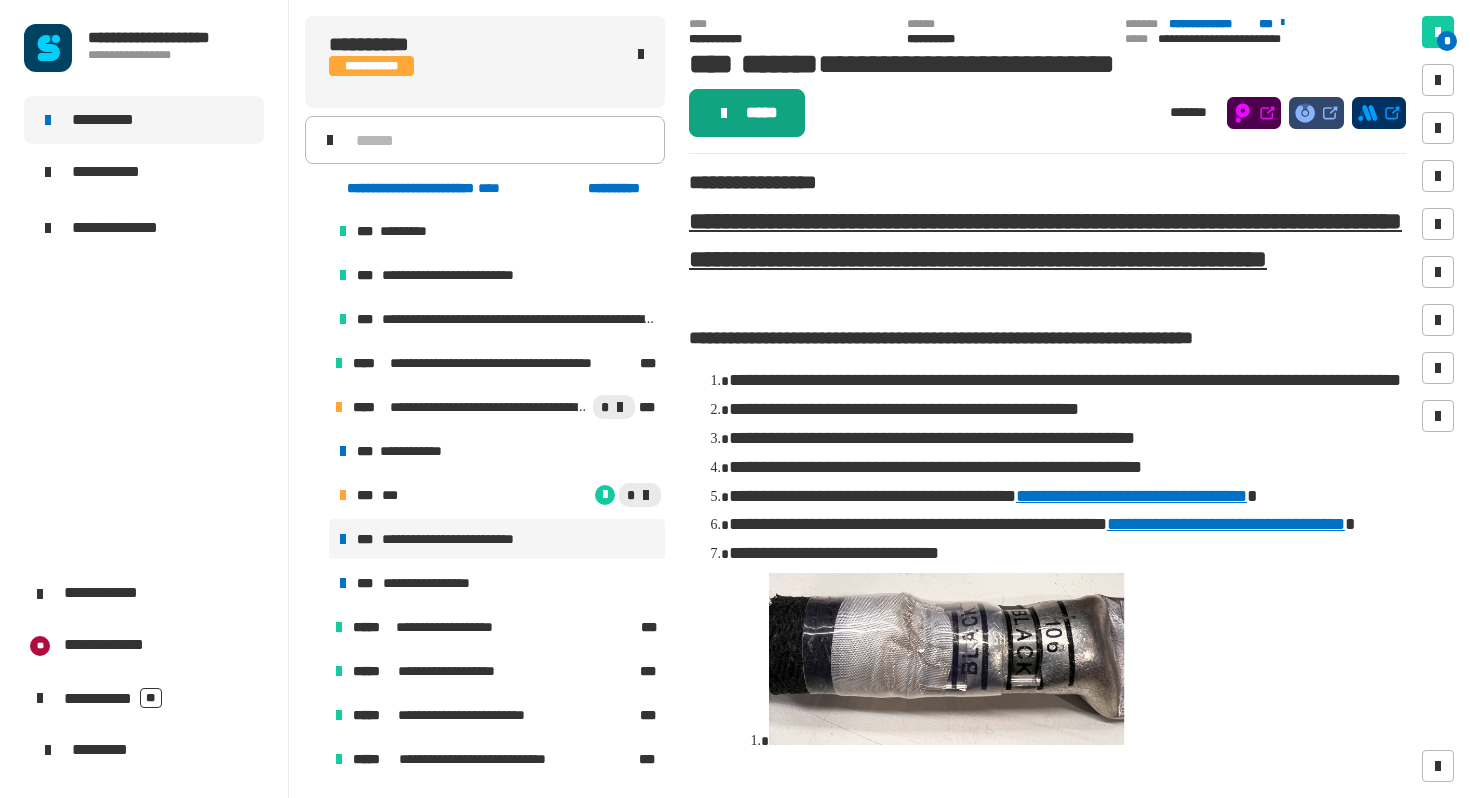 click on "*****" 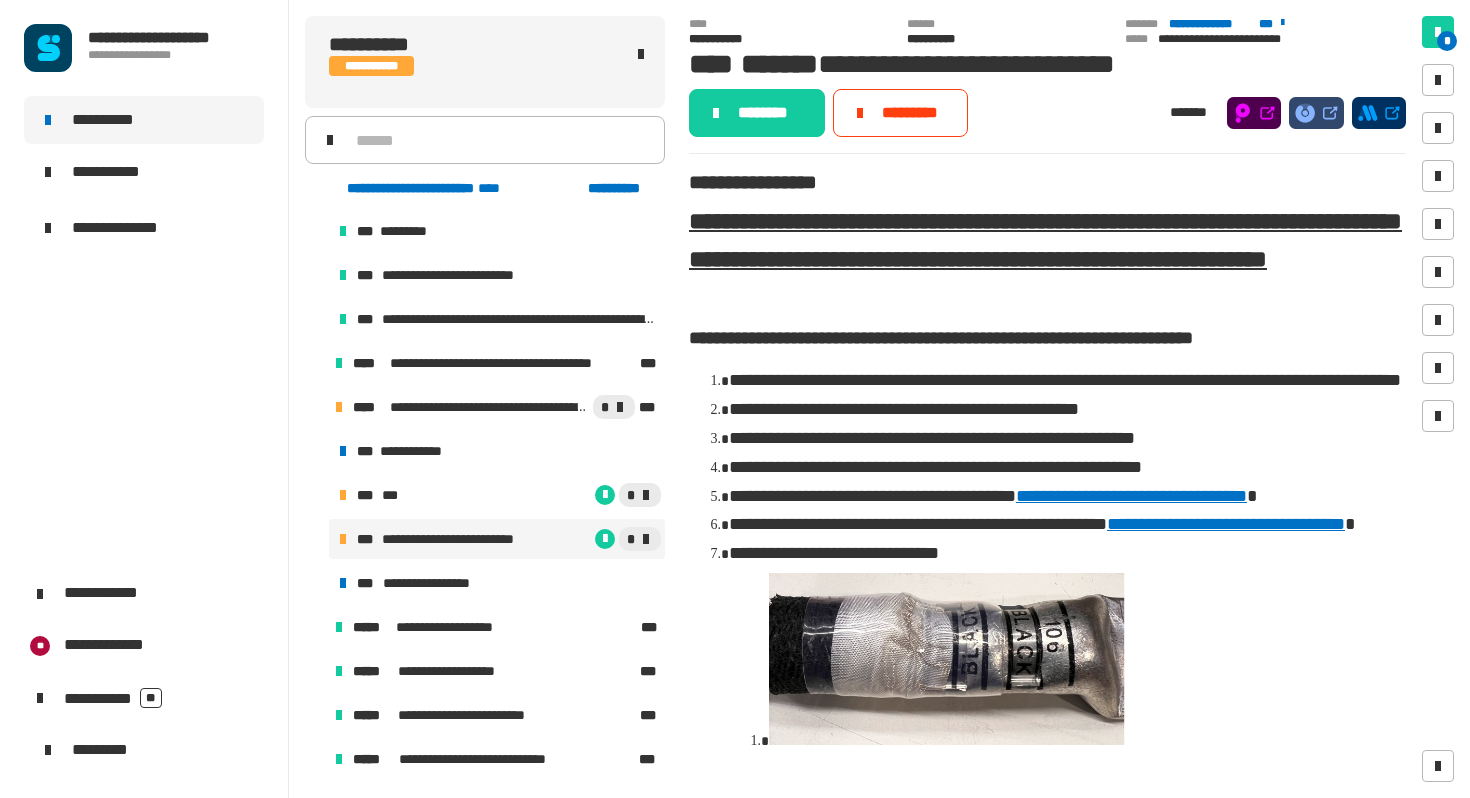 click on "********" 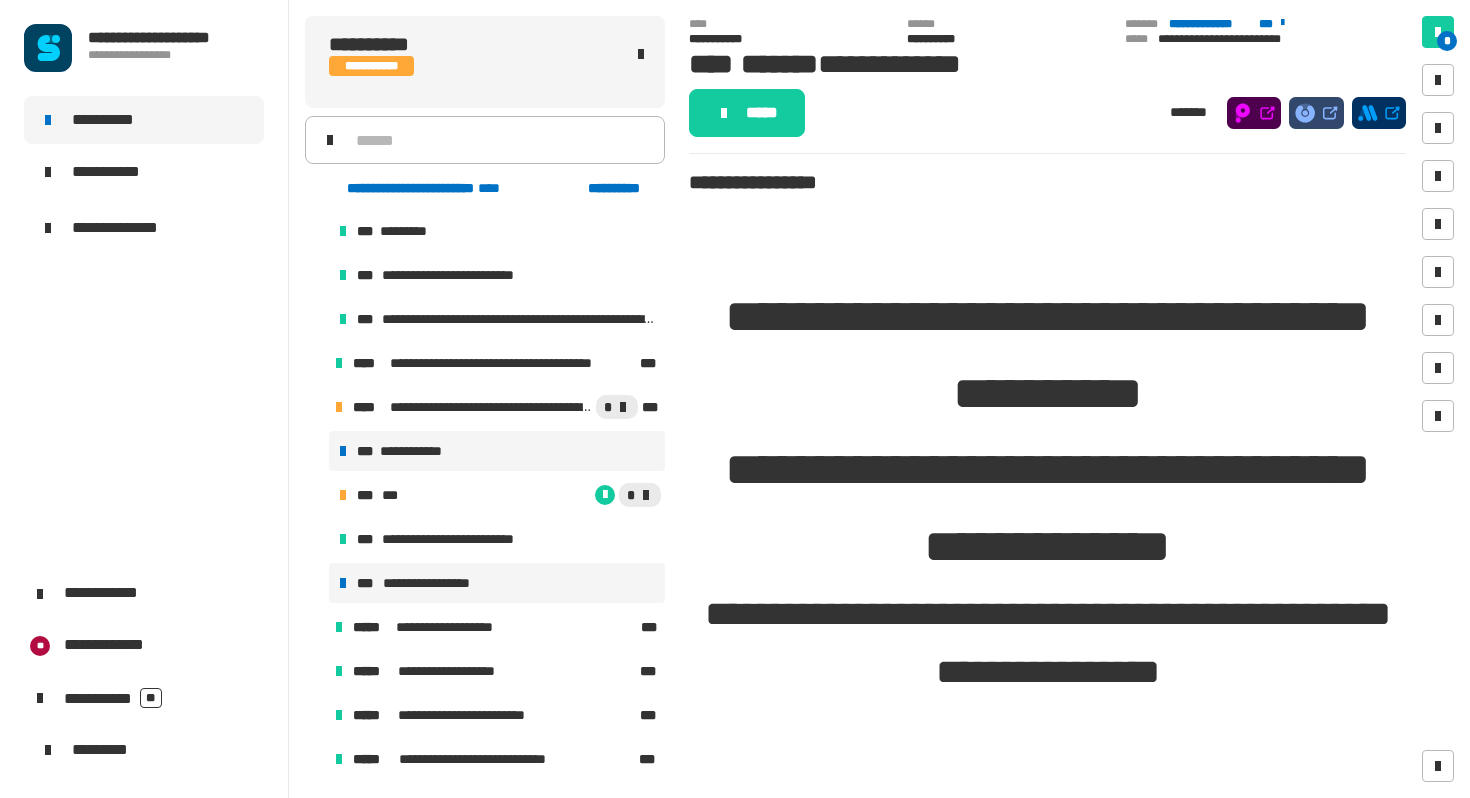click on "**********" at bounding box center (497, 583) 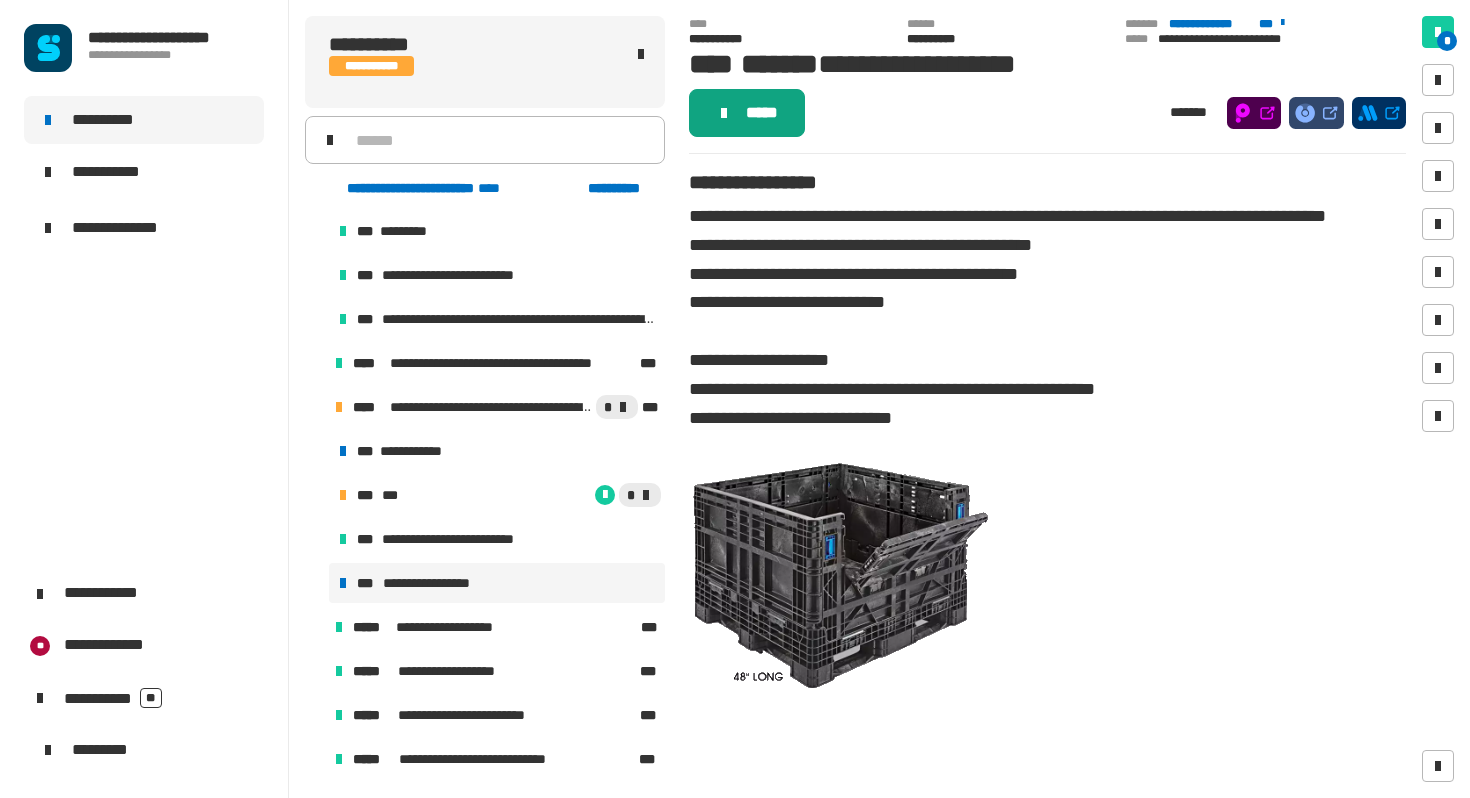 click on "*****" 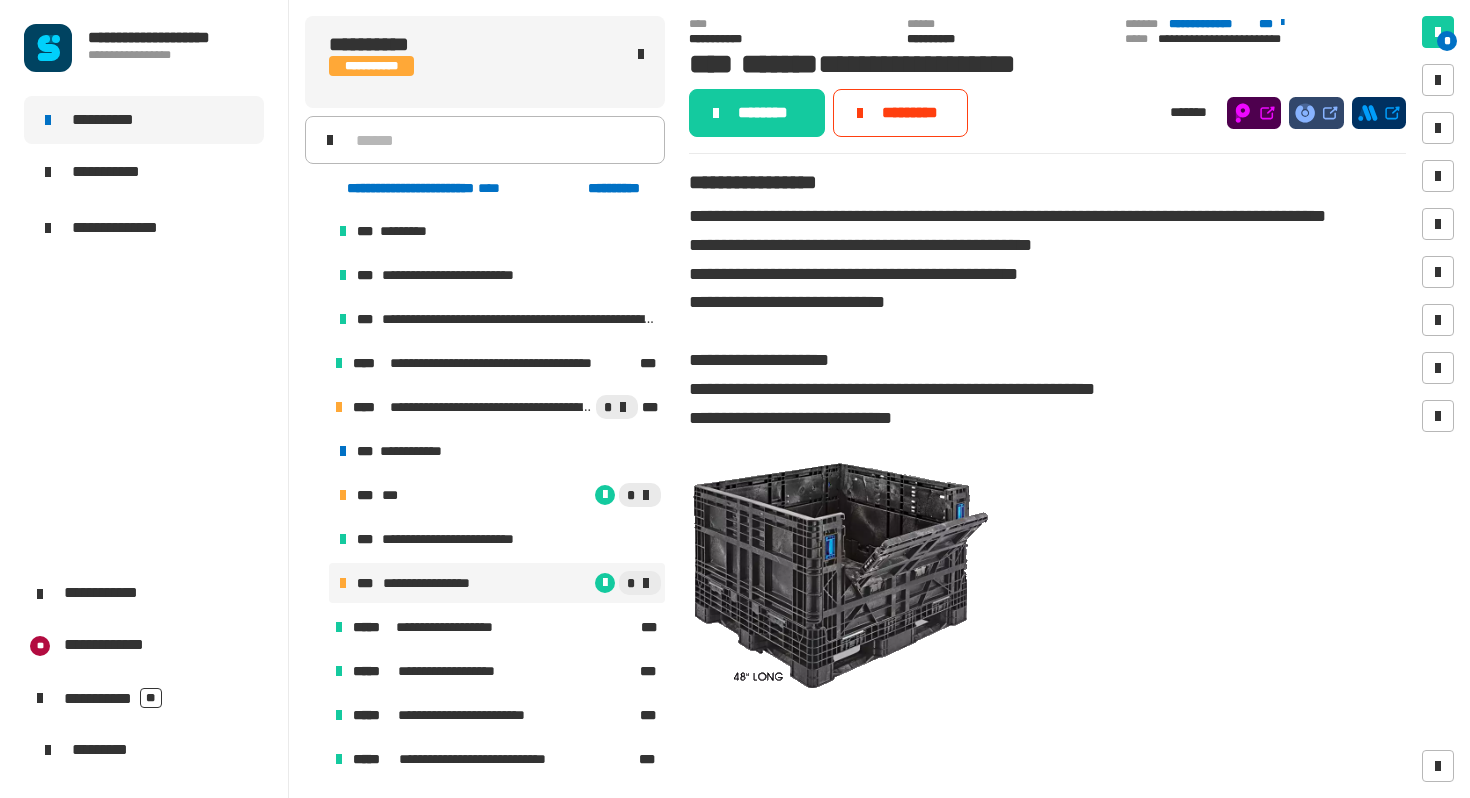 click on "********" 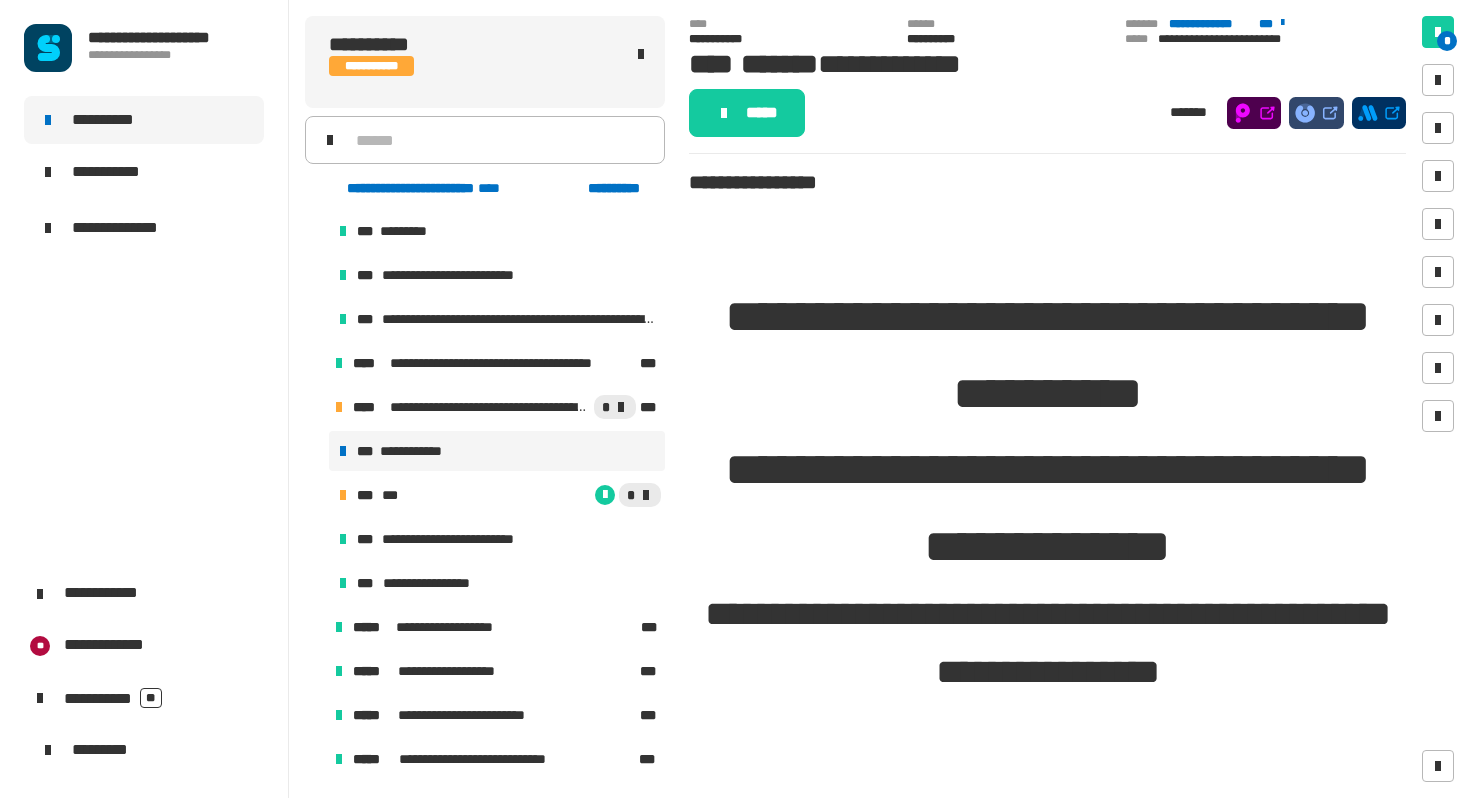 click on "**********" at bounding box center (497, 451) 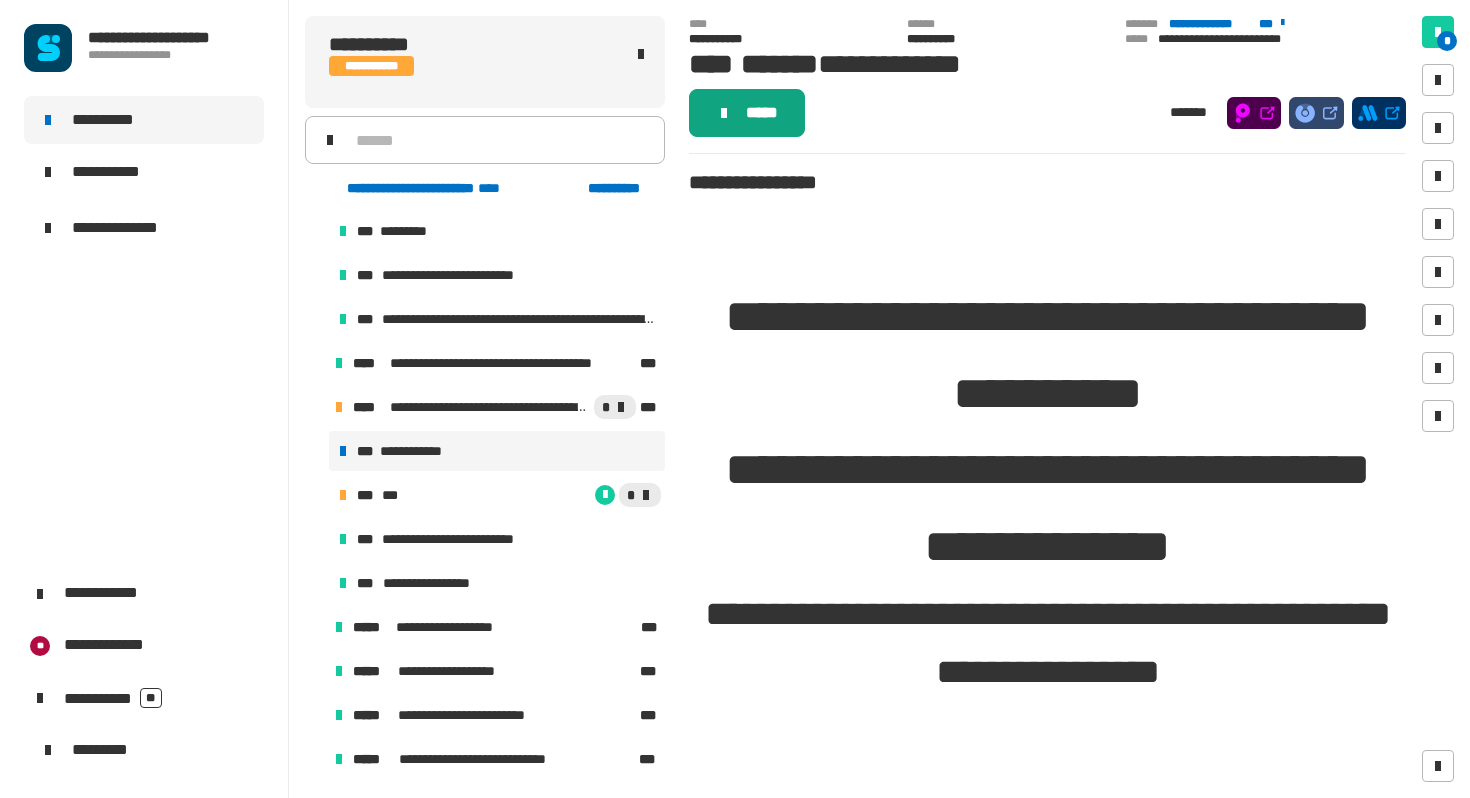 click on "*****" 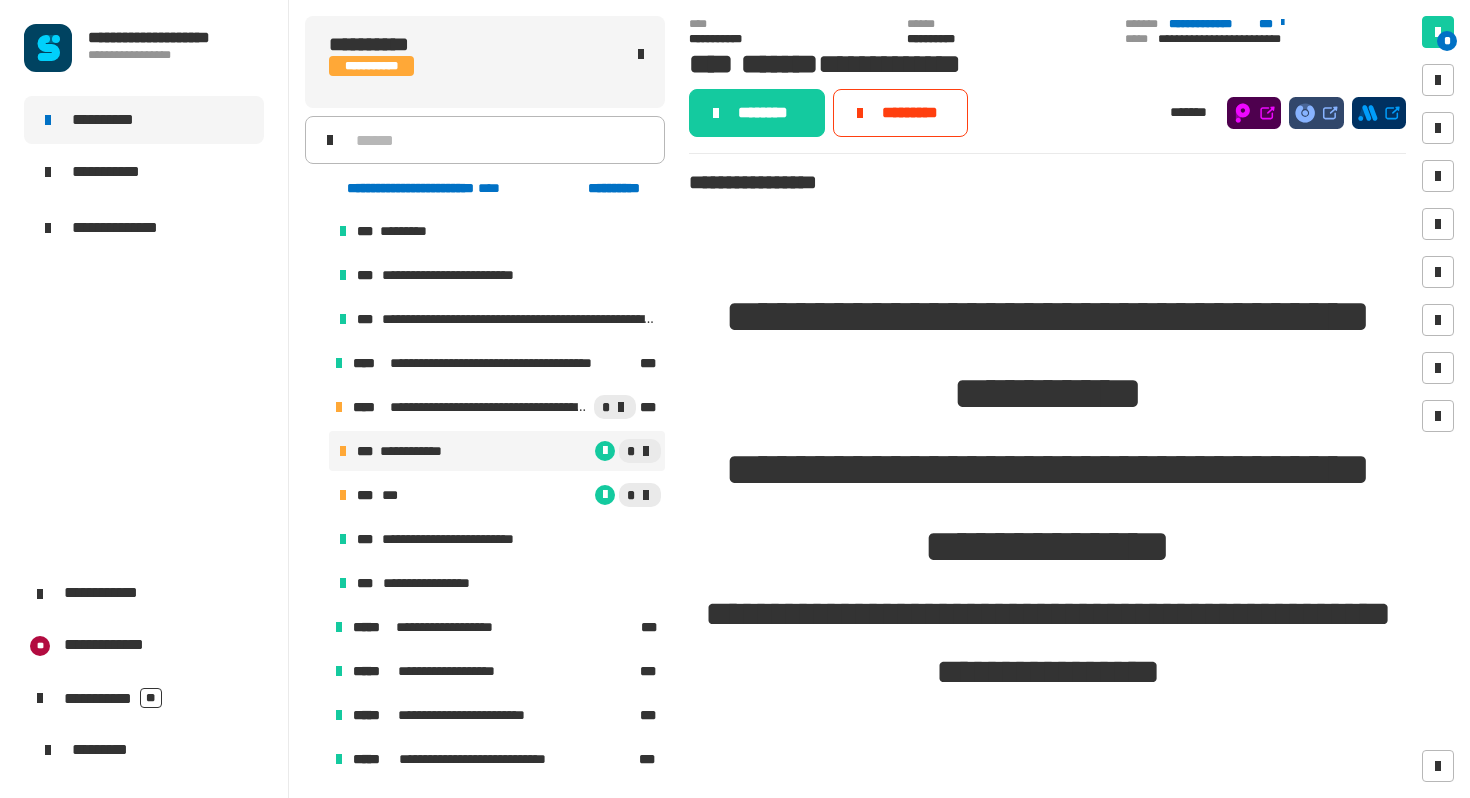 click on "********" 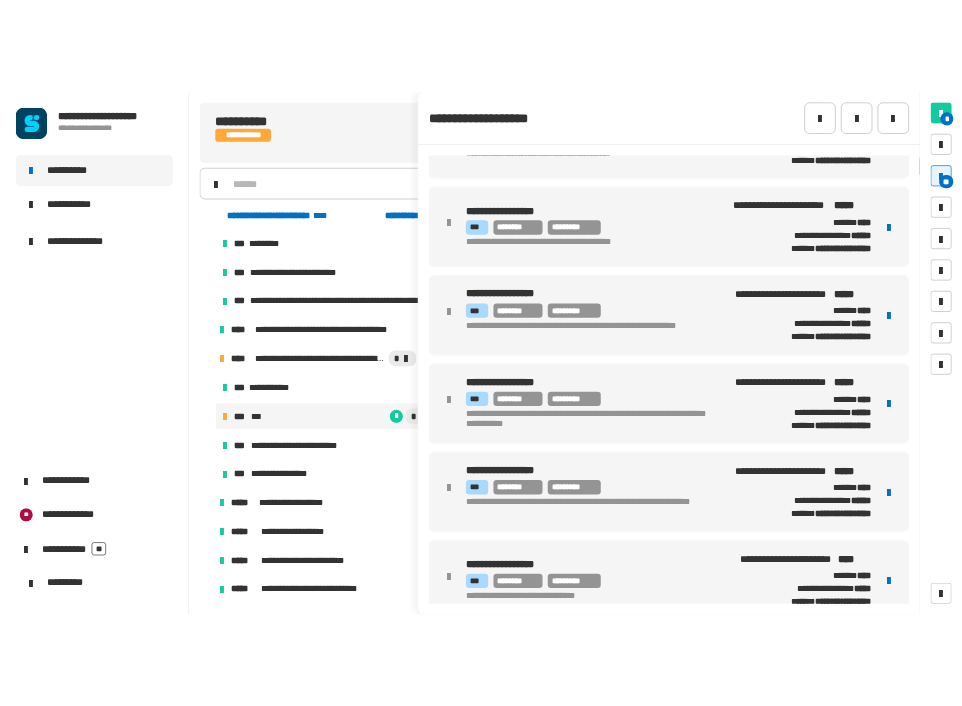 scroll, scrollTop: 0, scrollLeft: 0, axis: both 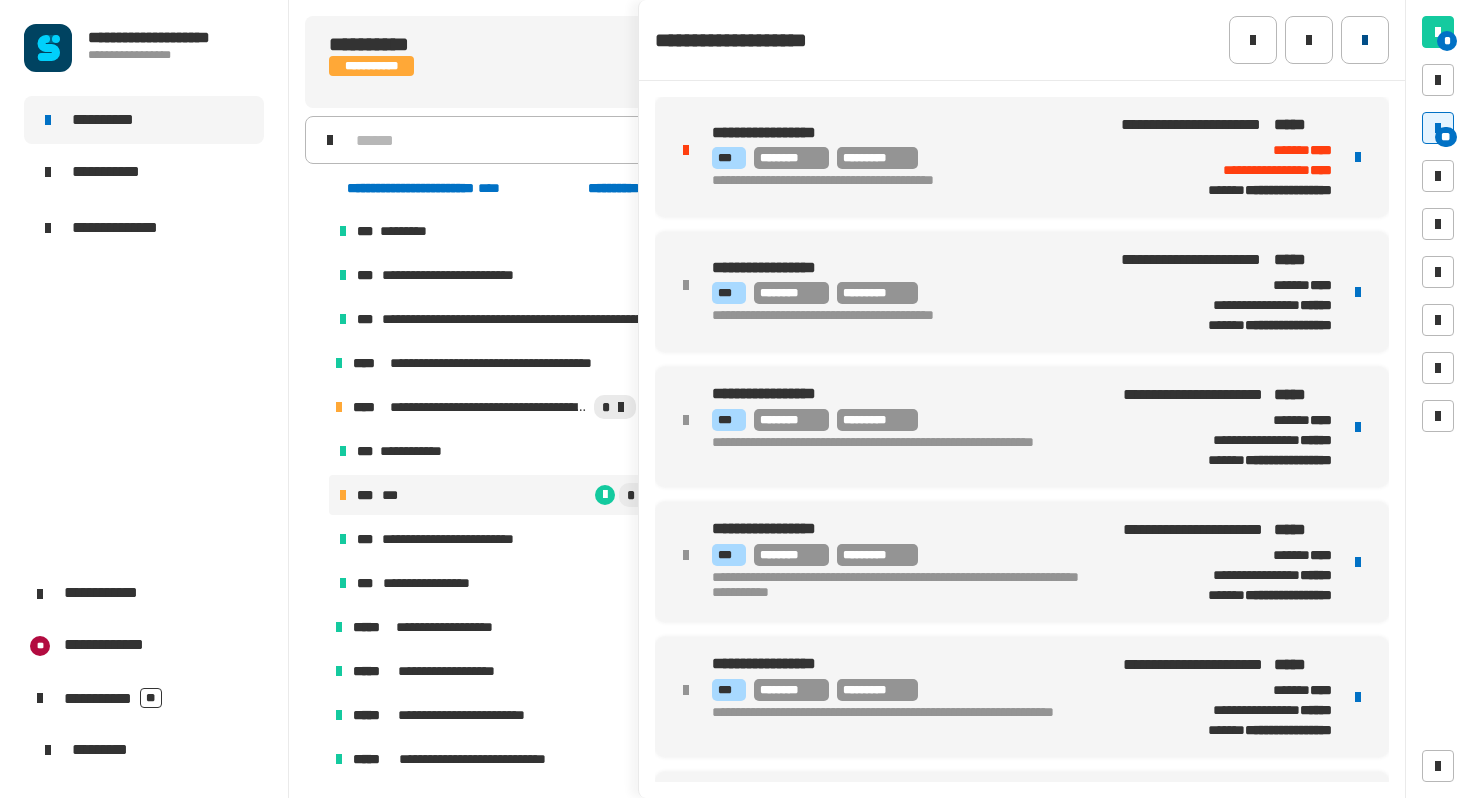 click 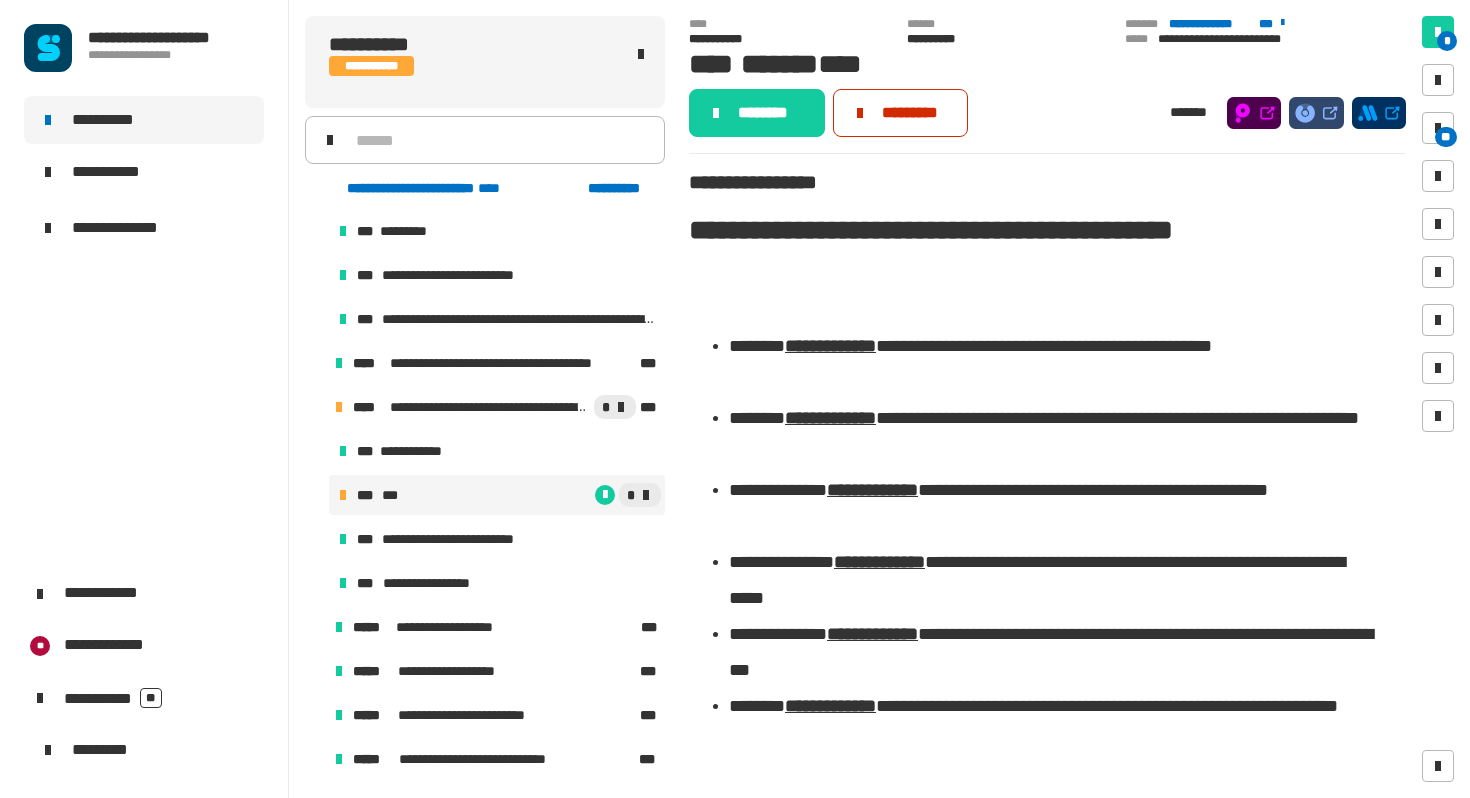 click on "*********" 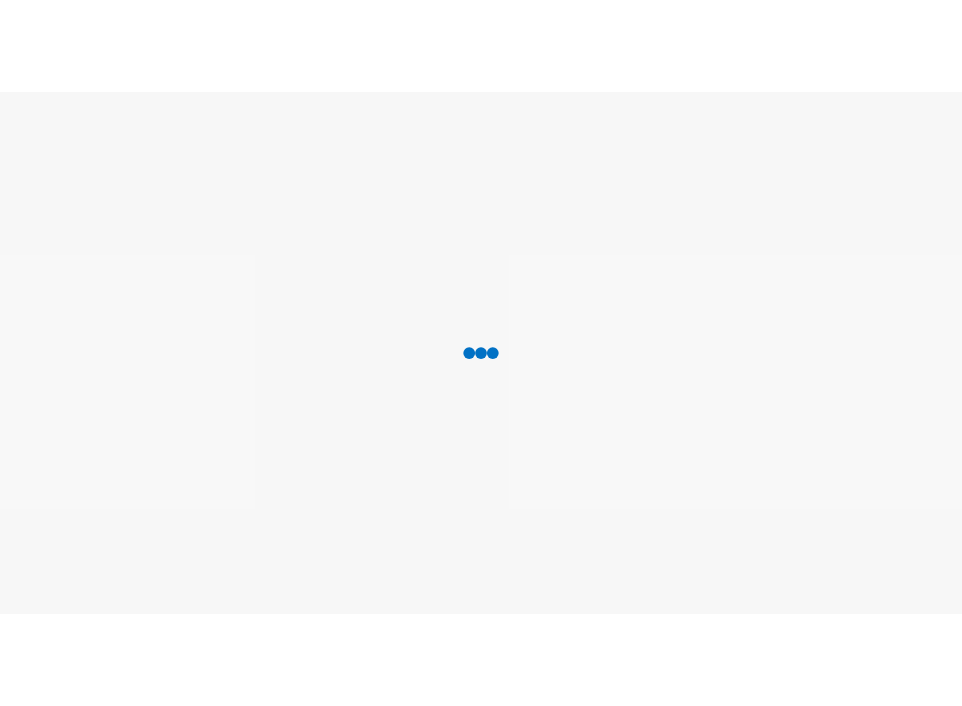 scroll, scrollTop: 0, scrollLeft: 0, axis: both 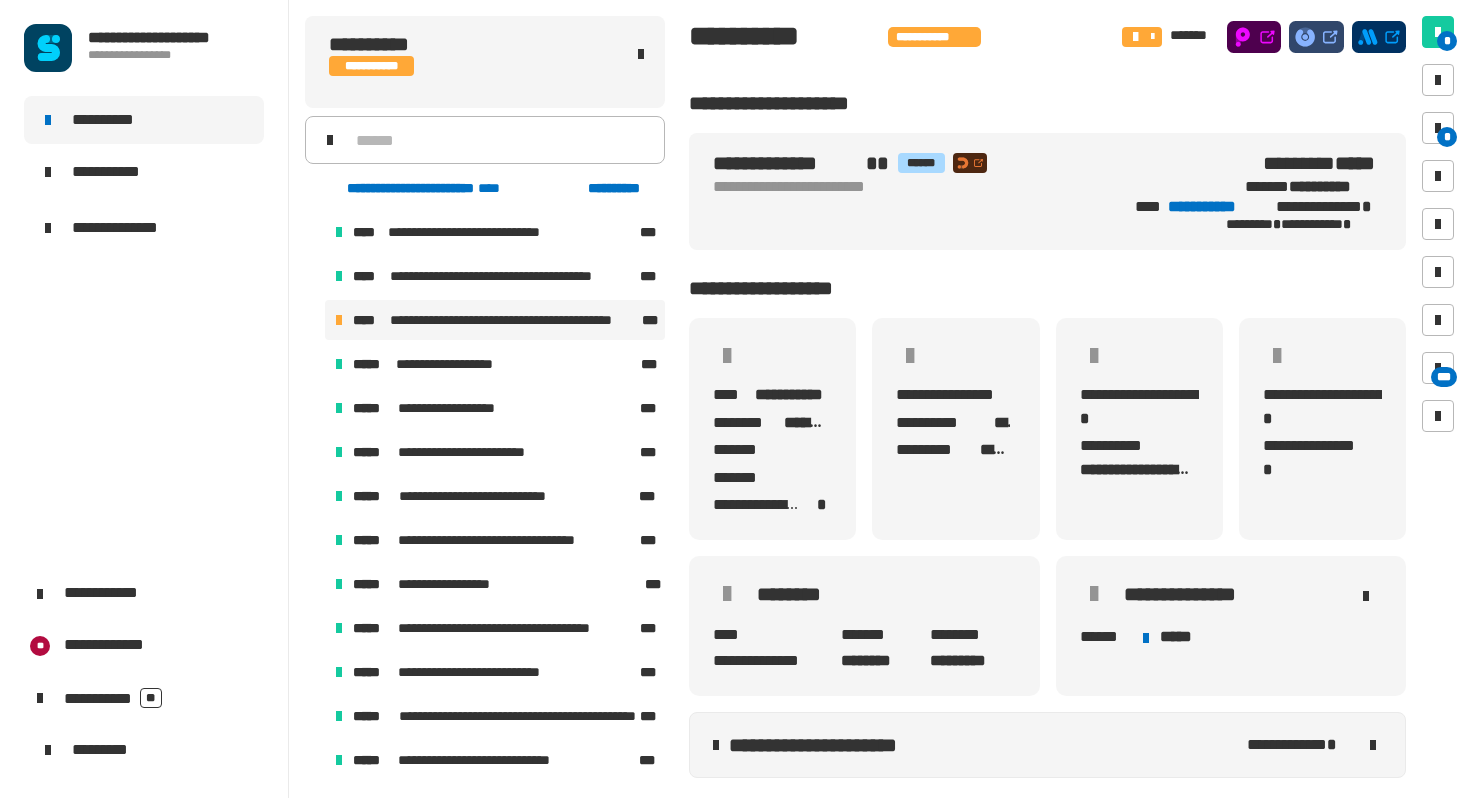 click on "**********" at bounding box center [495, 320] 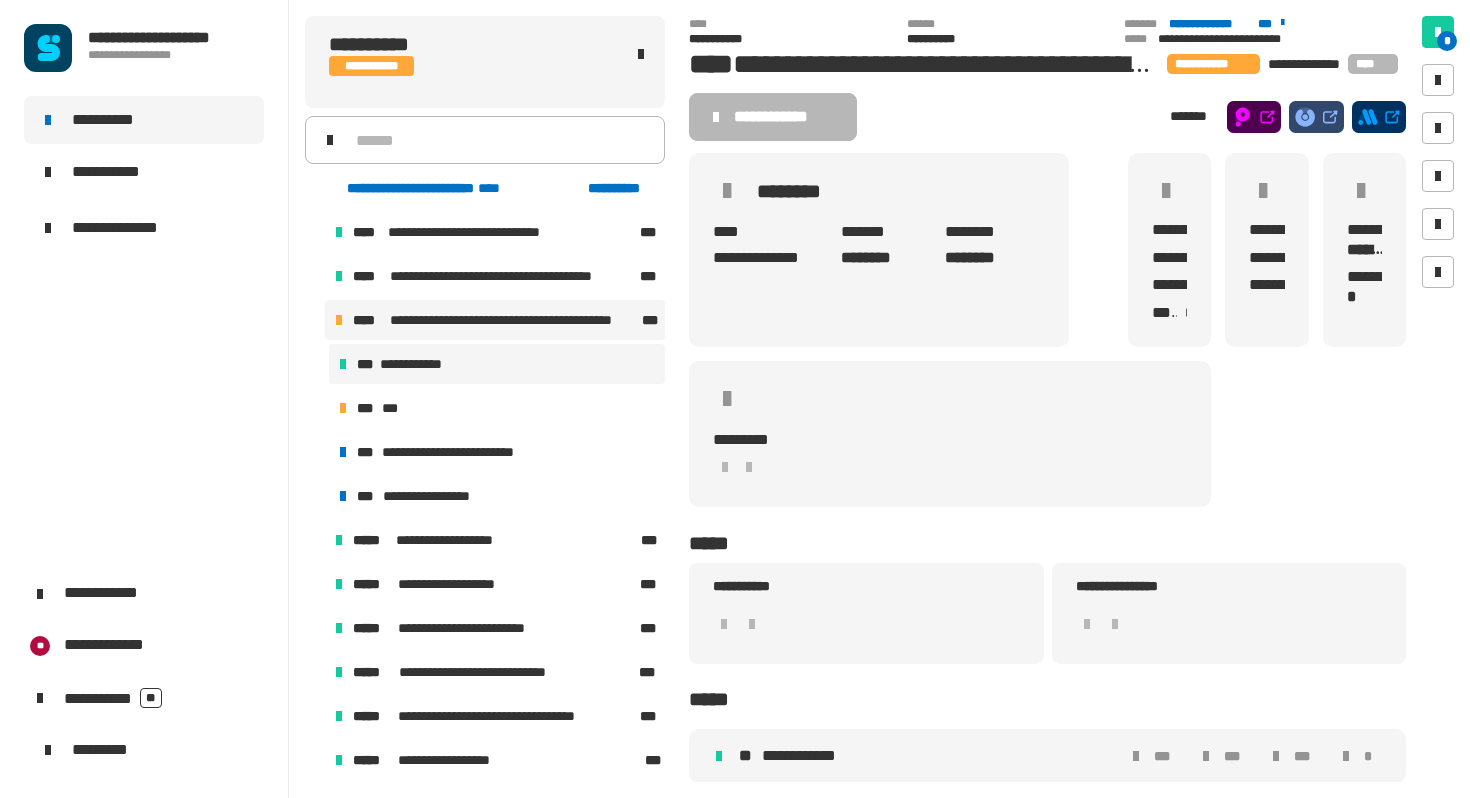 click on "**********" at bounding box center (497, 364) 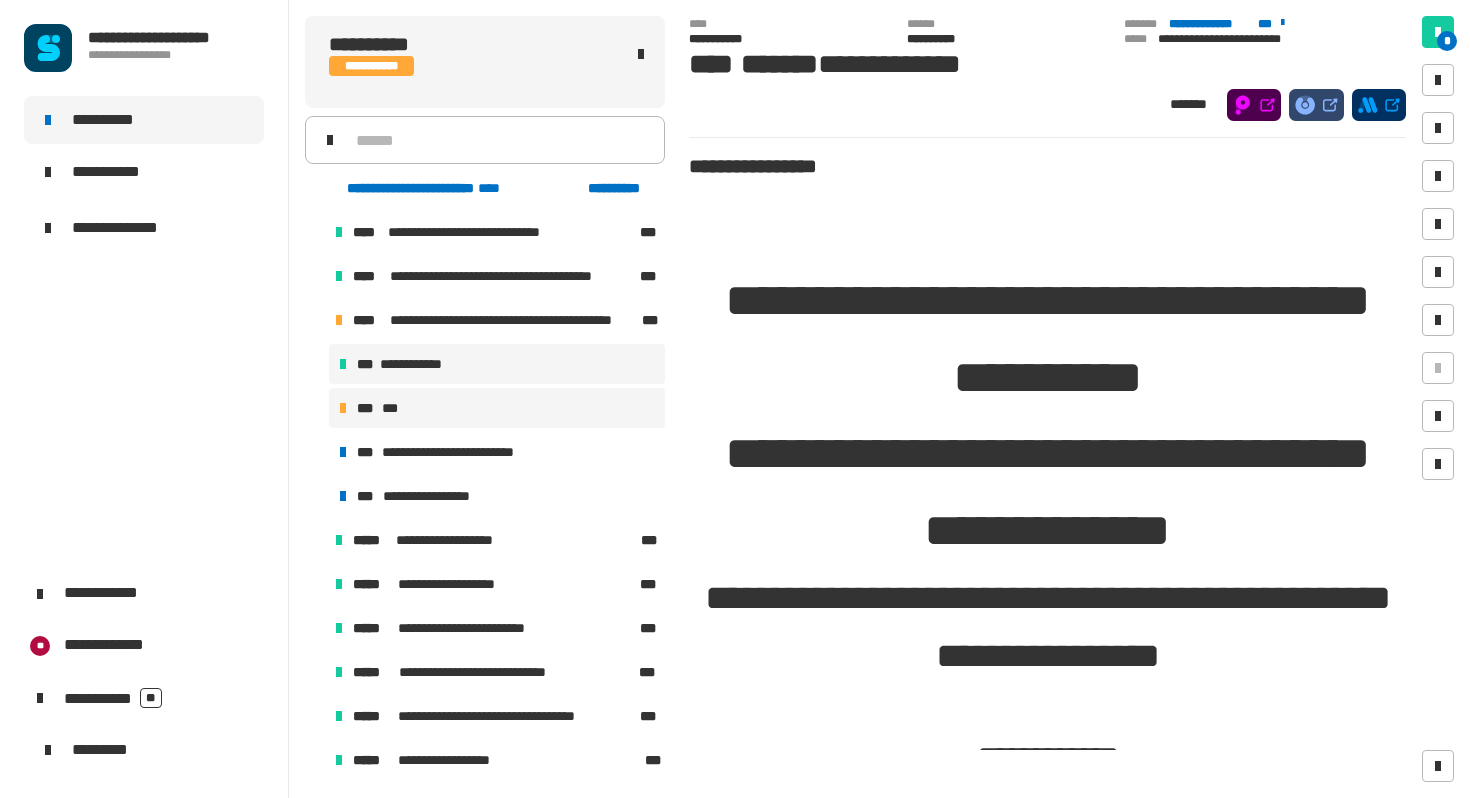 click on "*** ***" at bounding box center (497, 408) 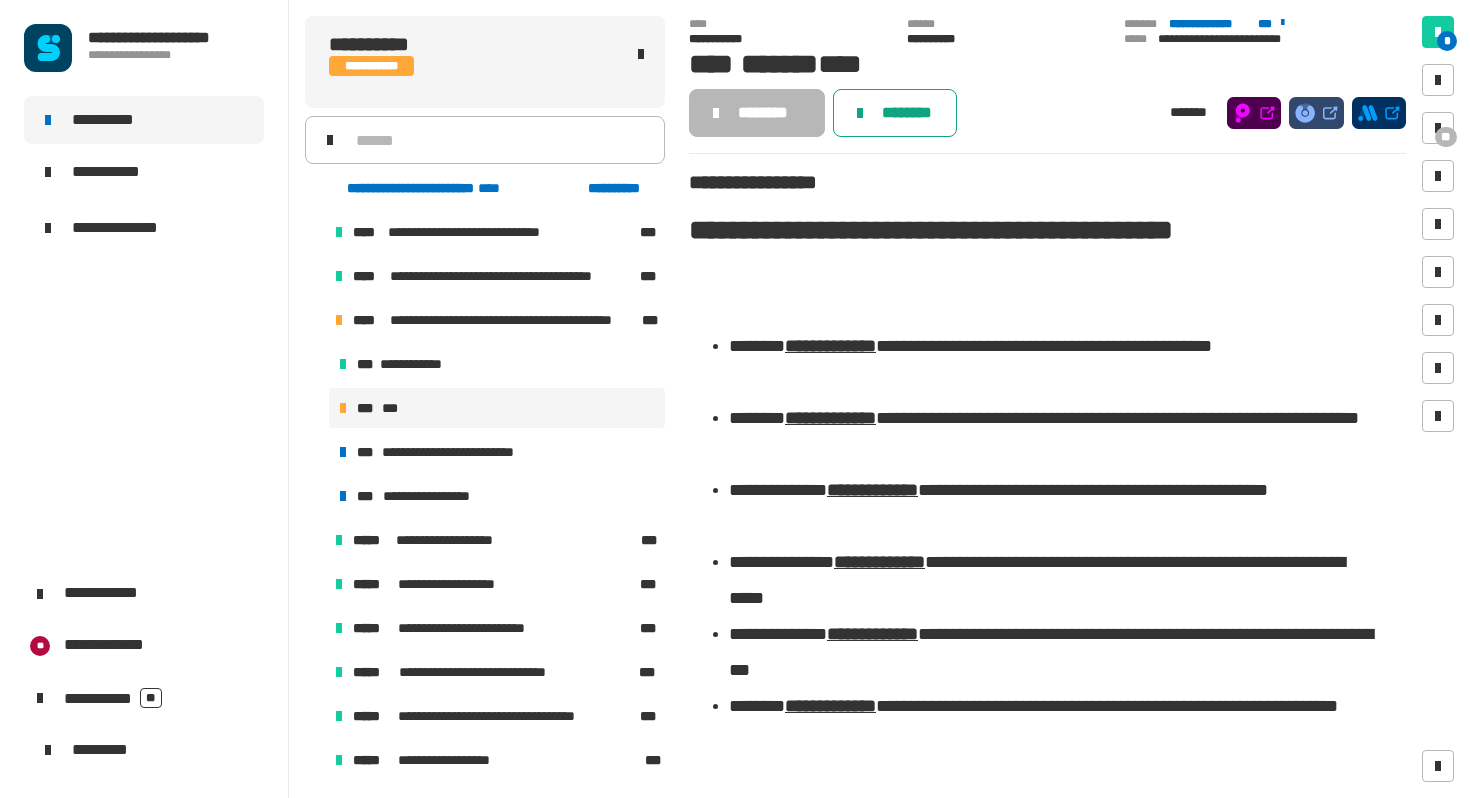 click on "********" 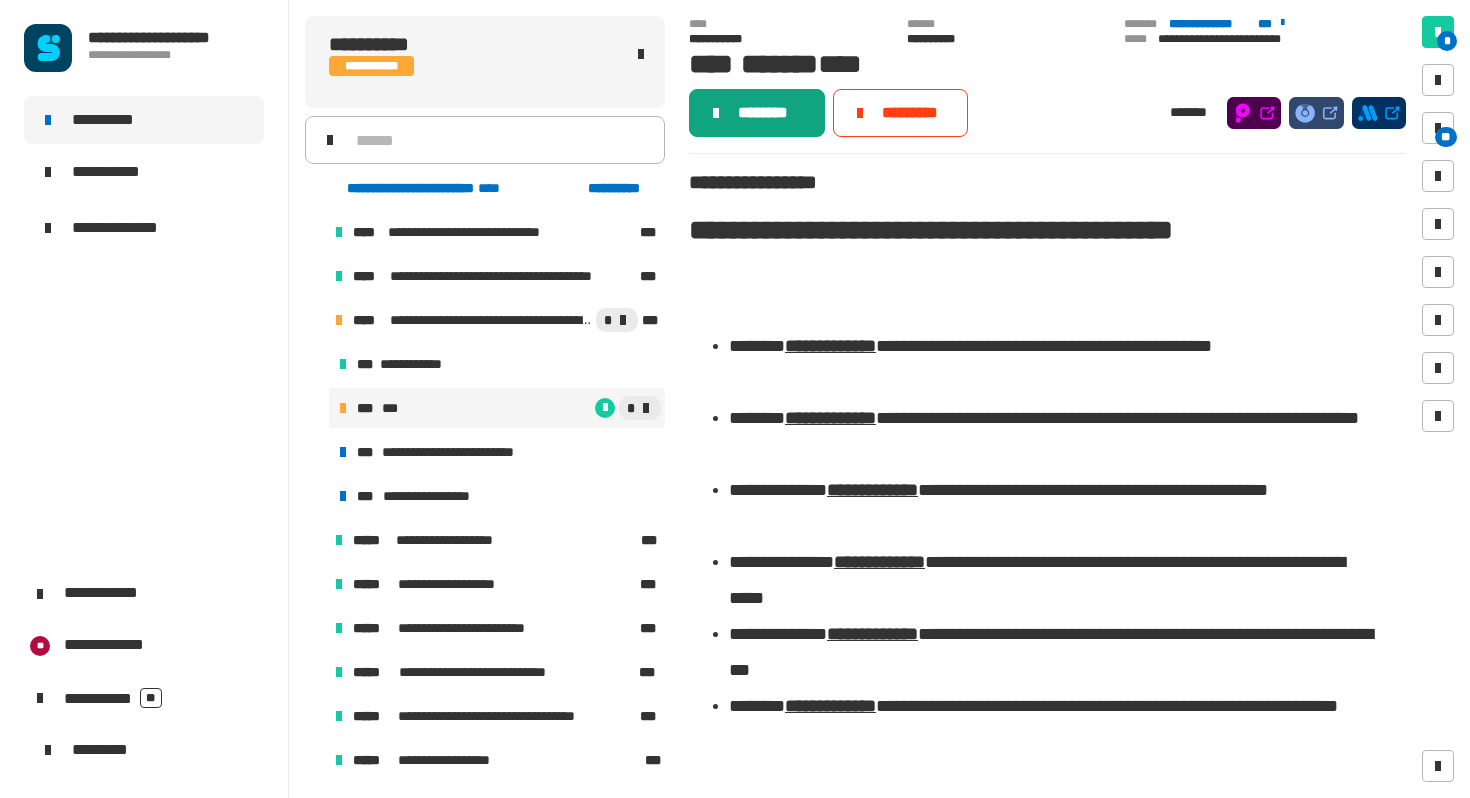 click on "********" 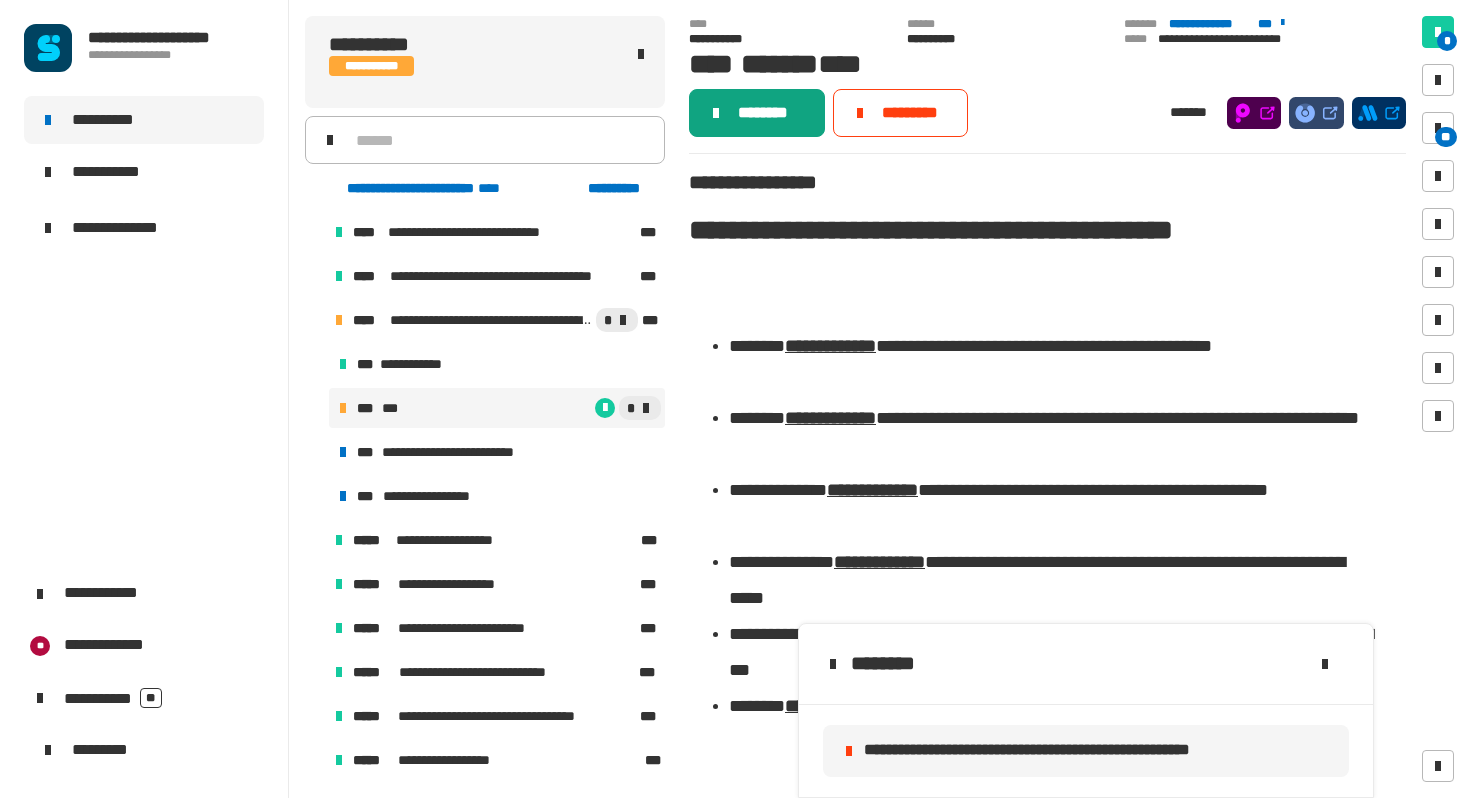 click on "********" 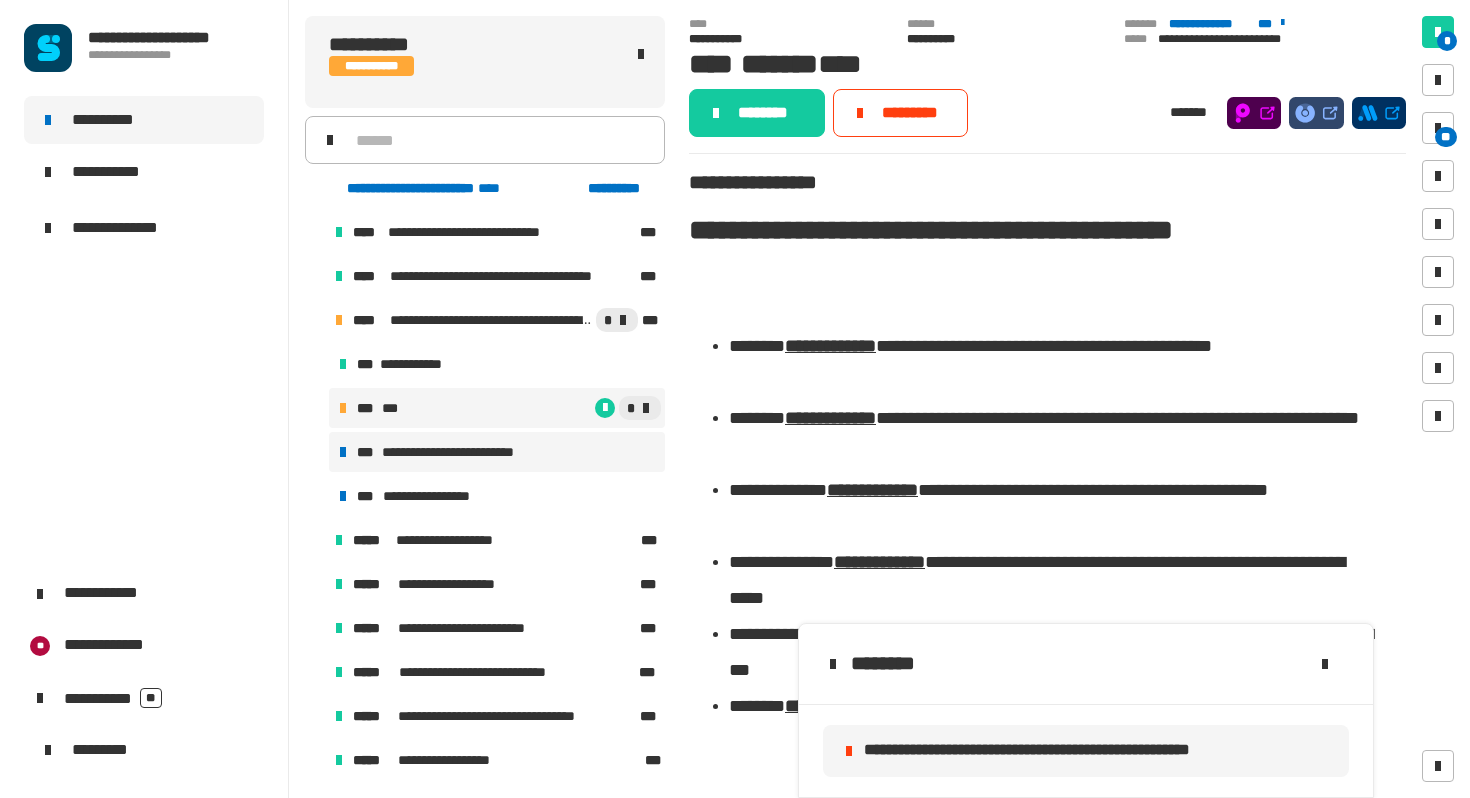 click on "**********" at bounding box center [497, 452] 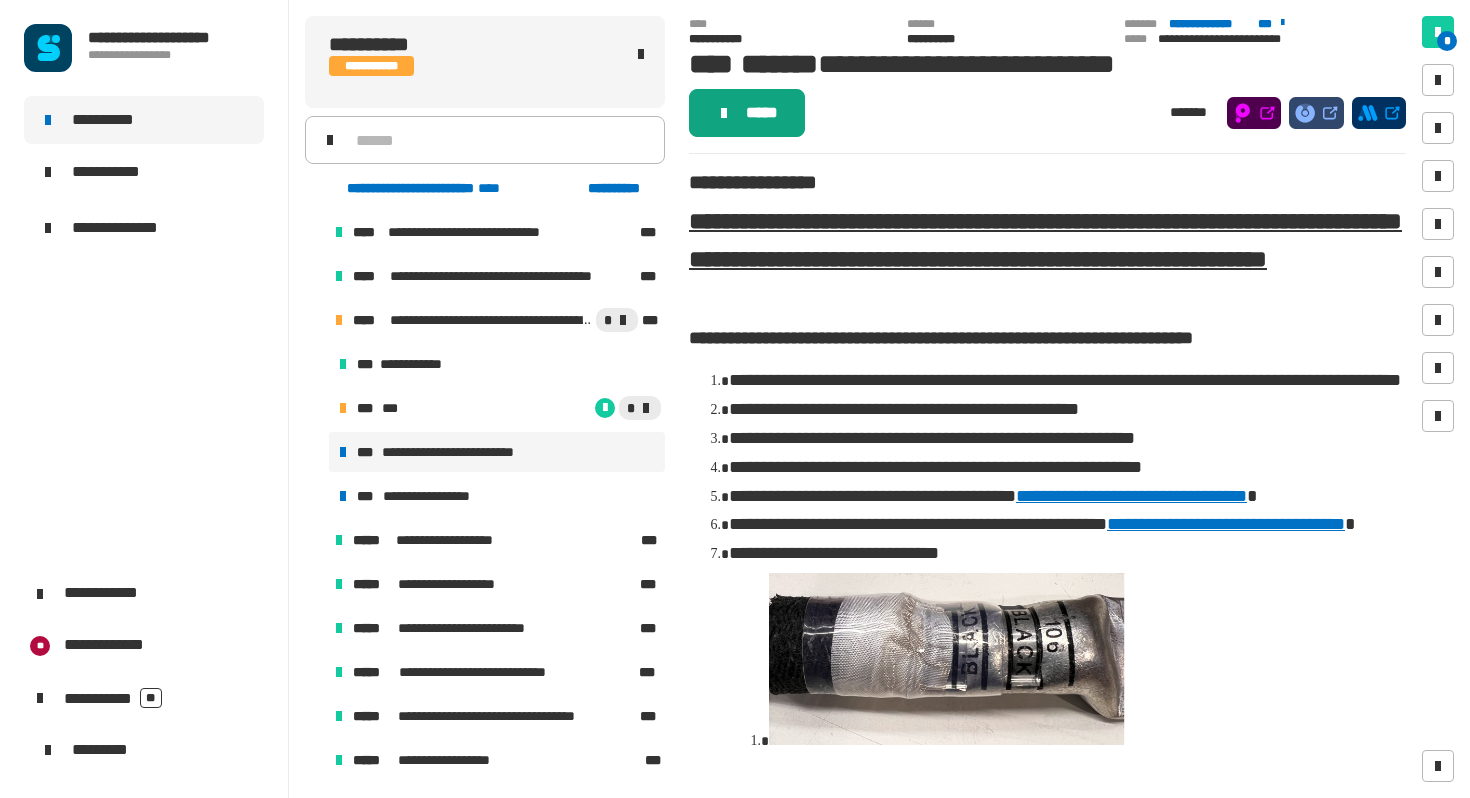 click on "*****" 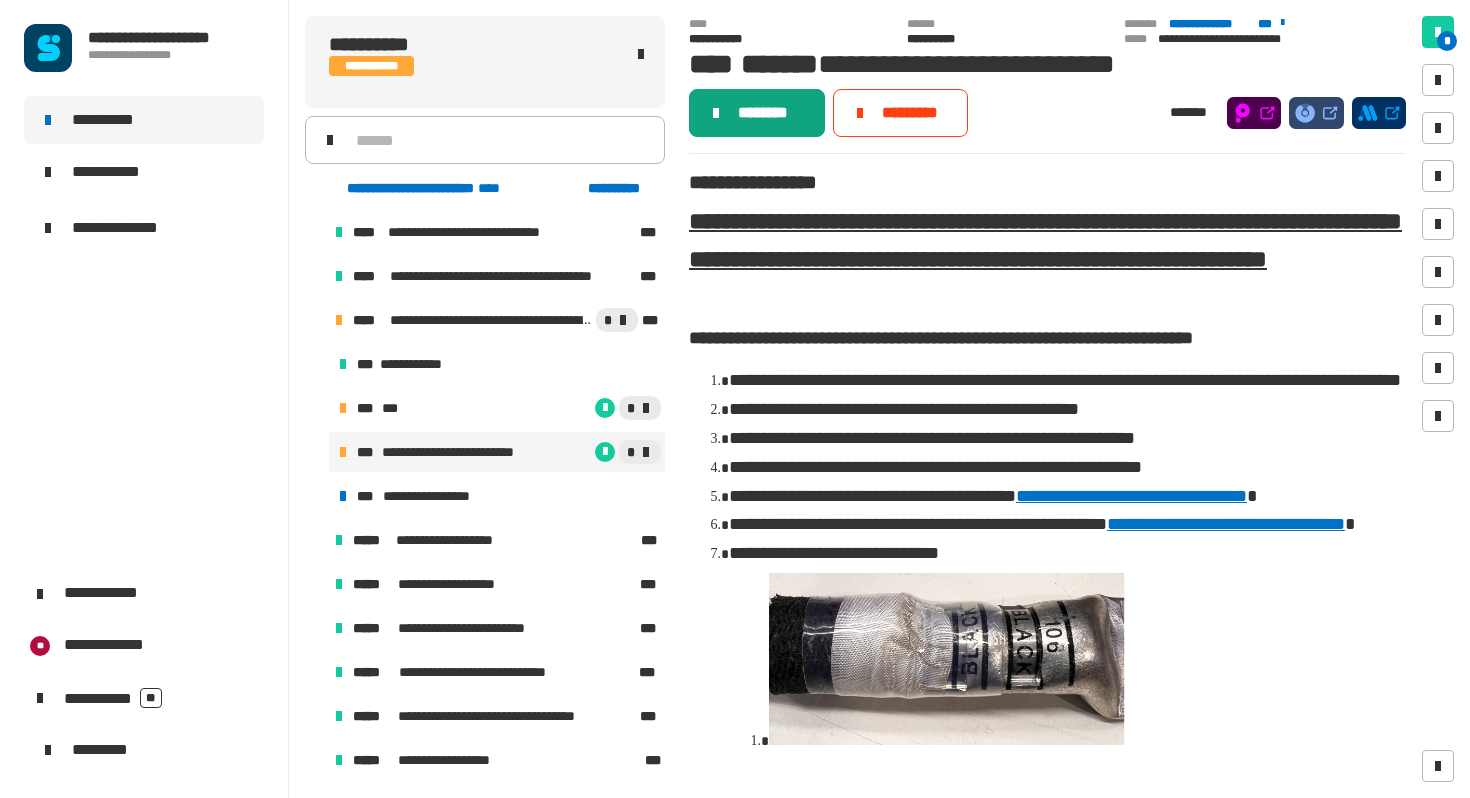 click on "********" 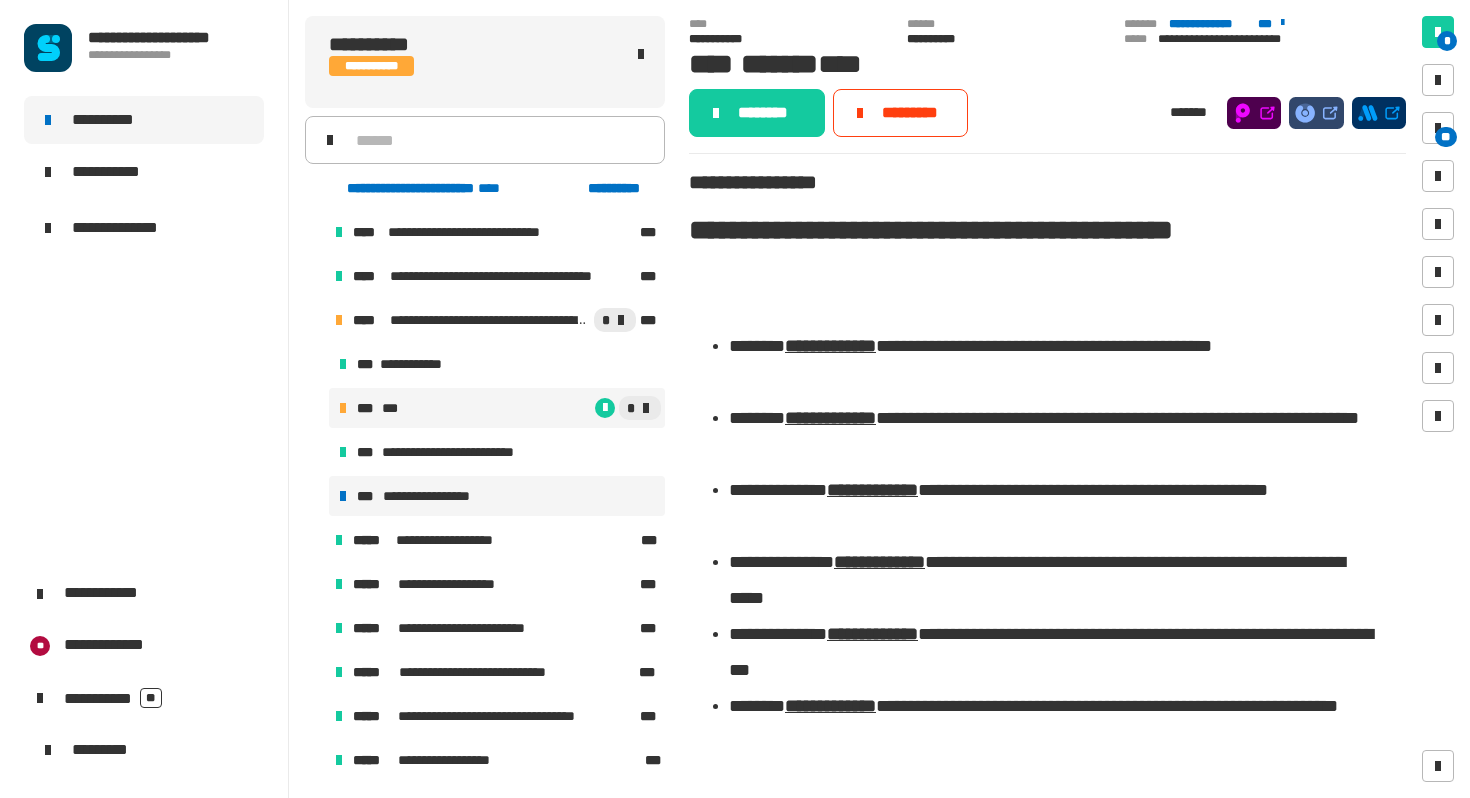 click on "**********" at bounding box center [497, 496] 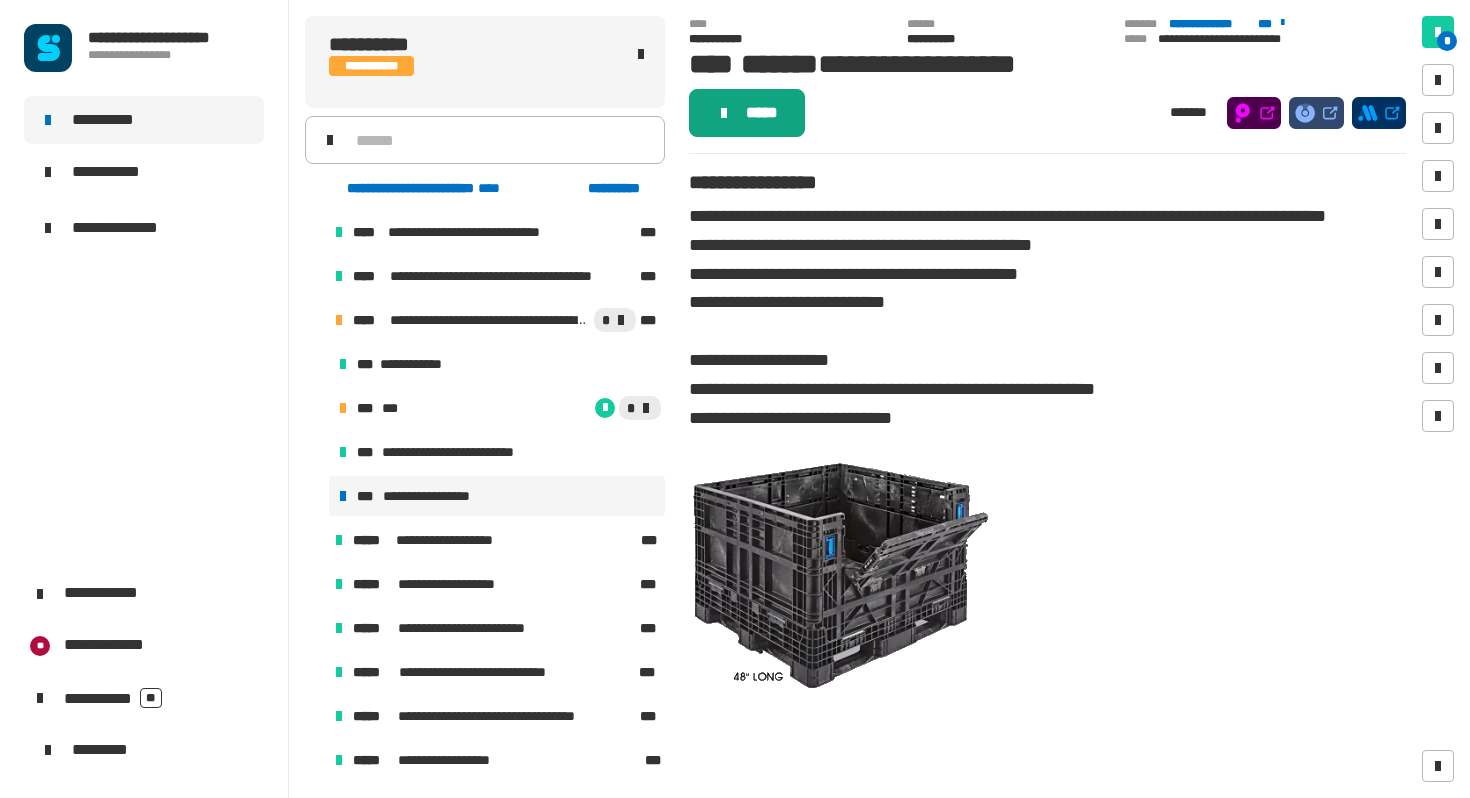 click on "*****" 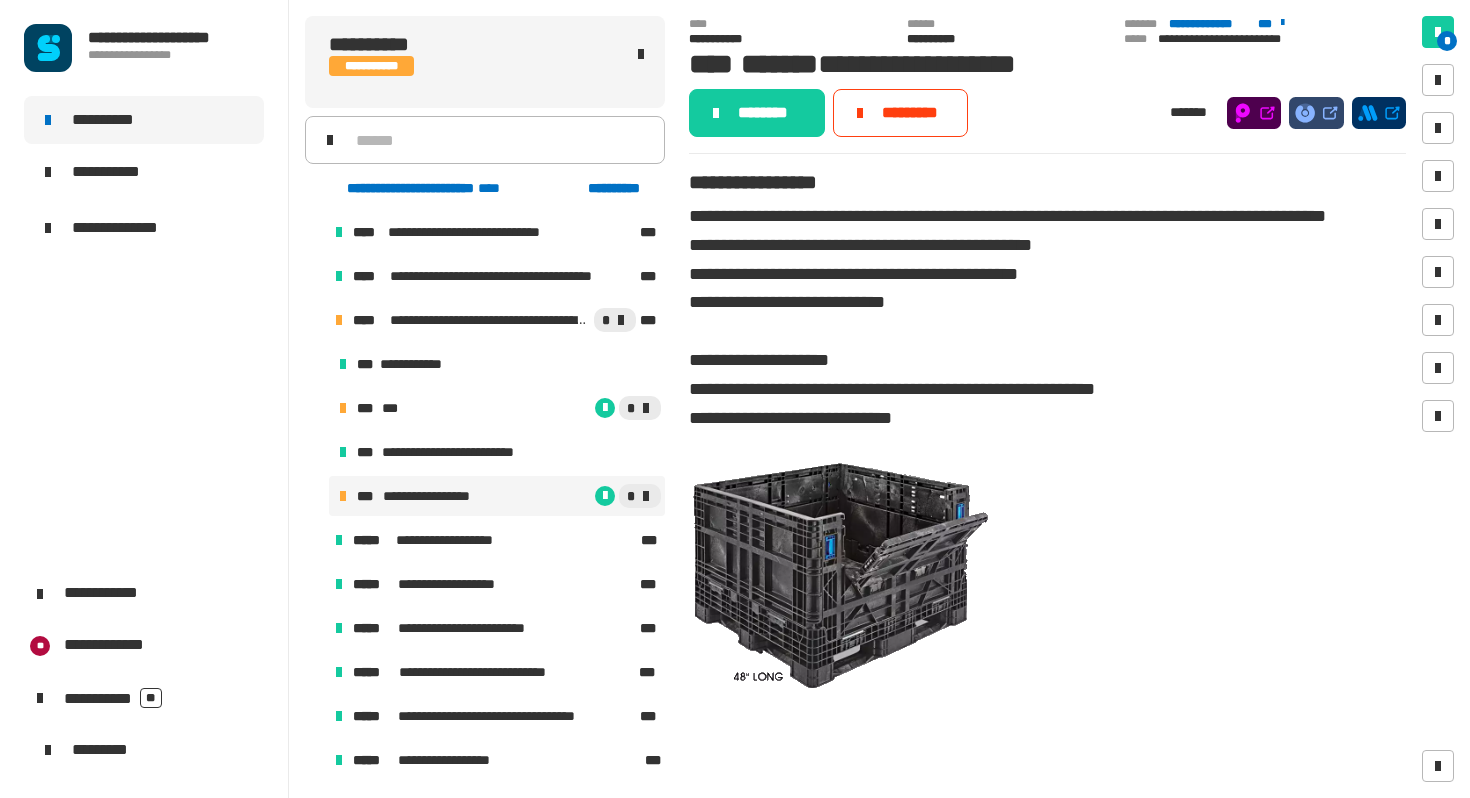 click on "********" 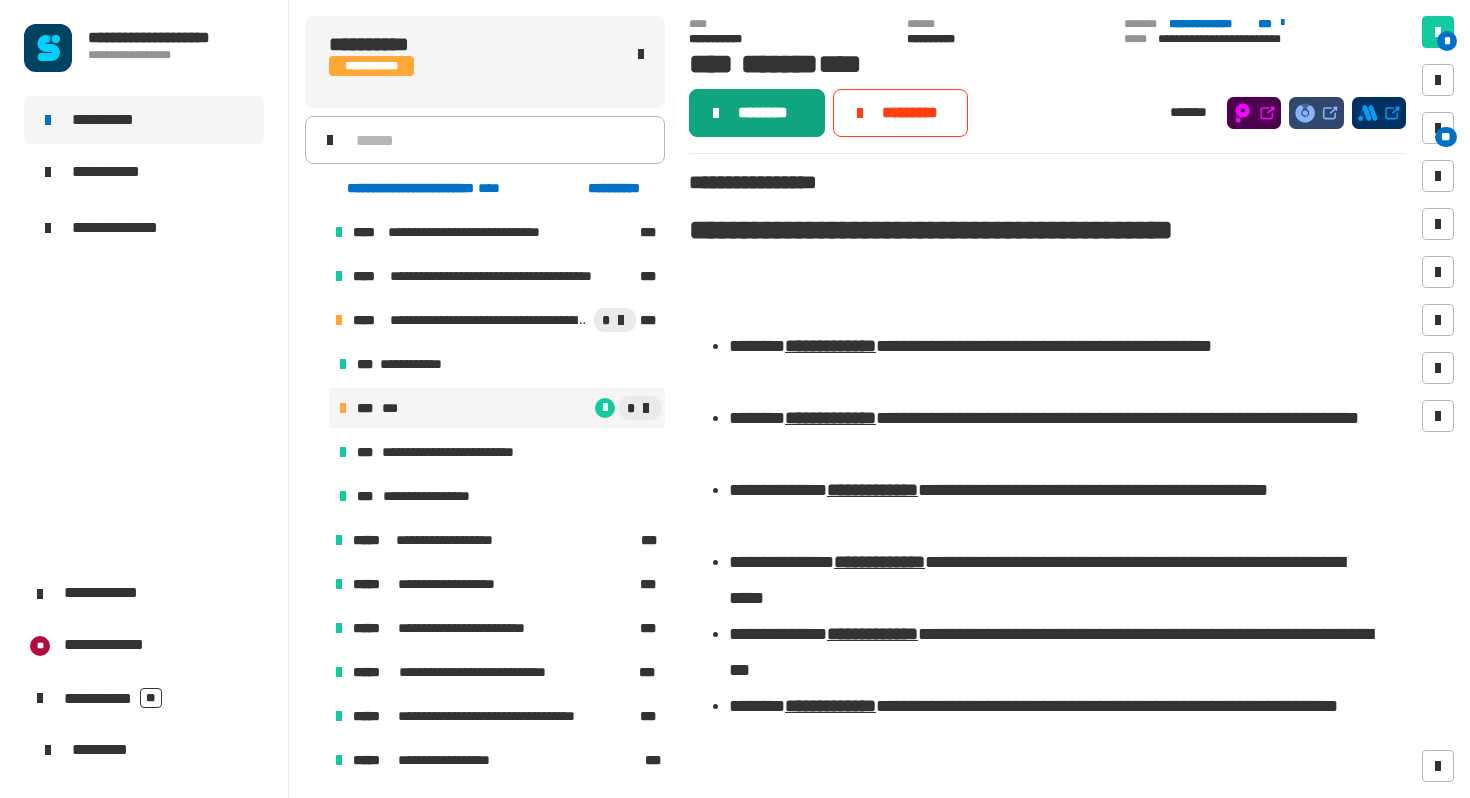click on "********" 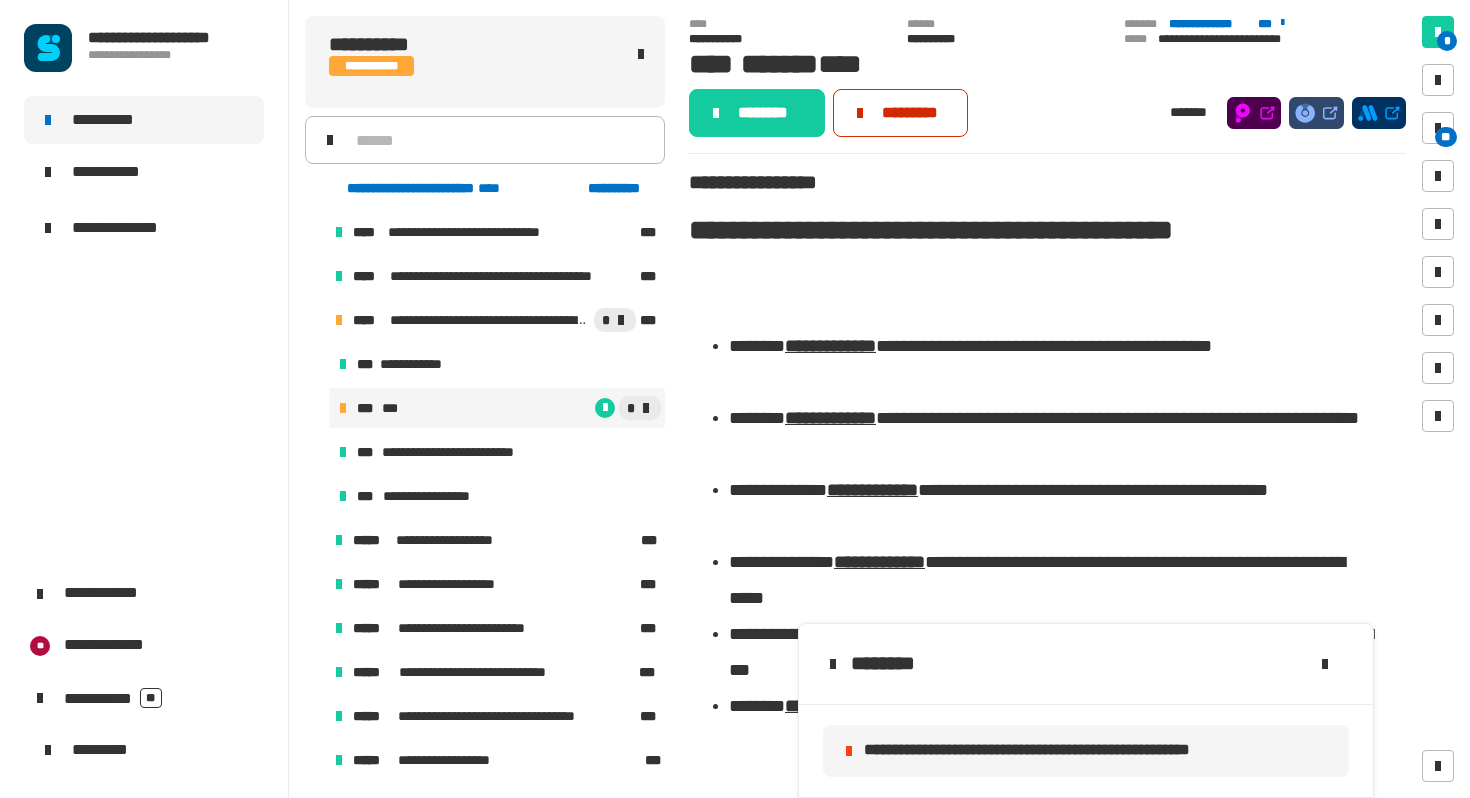click on "*********" 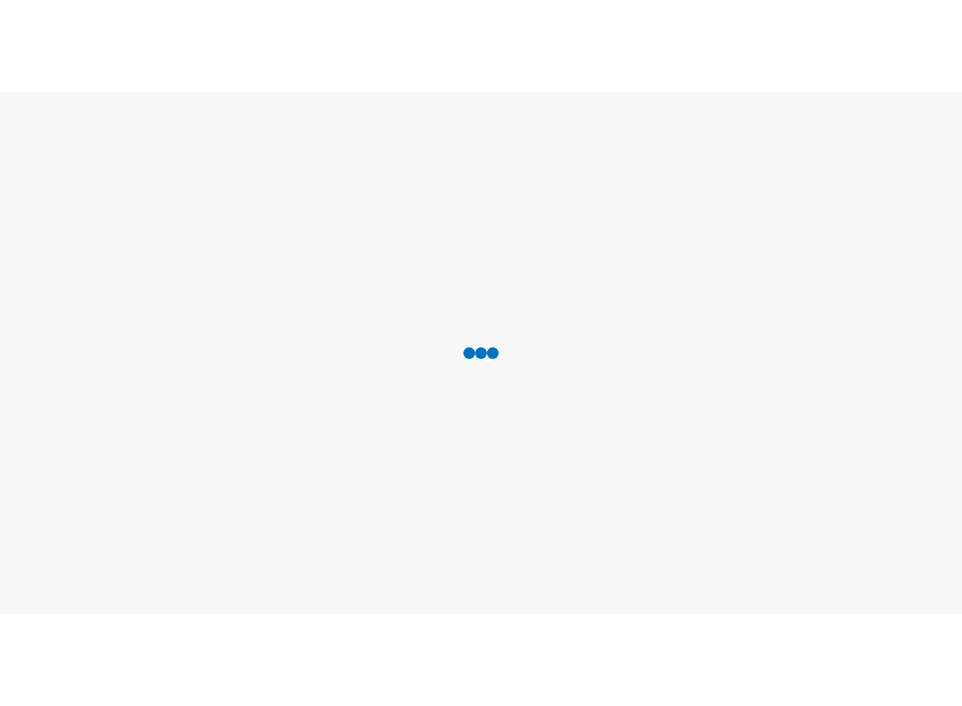 scroll, scrollTop: 0, scrollLeft: 0, axis: both 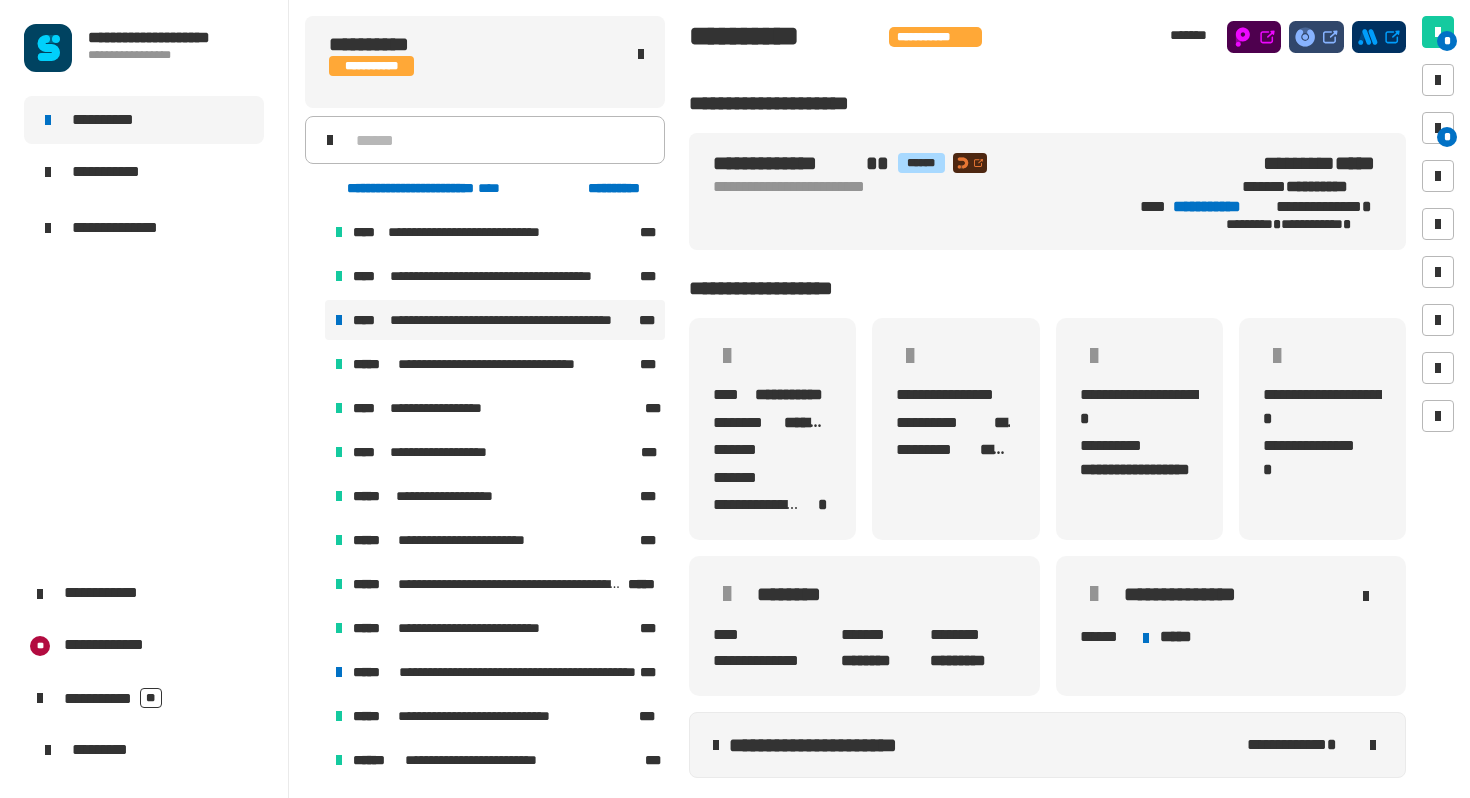 click on "**********" at bounding box center [495, 320] 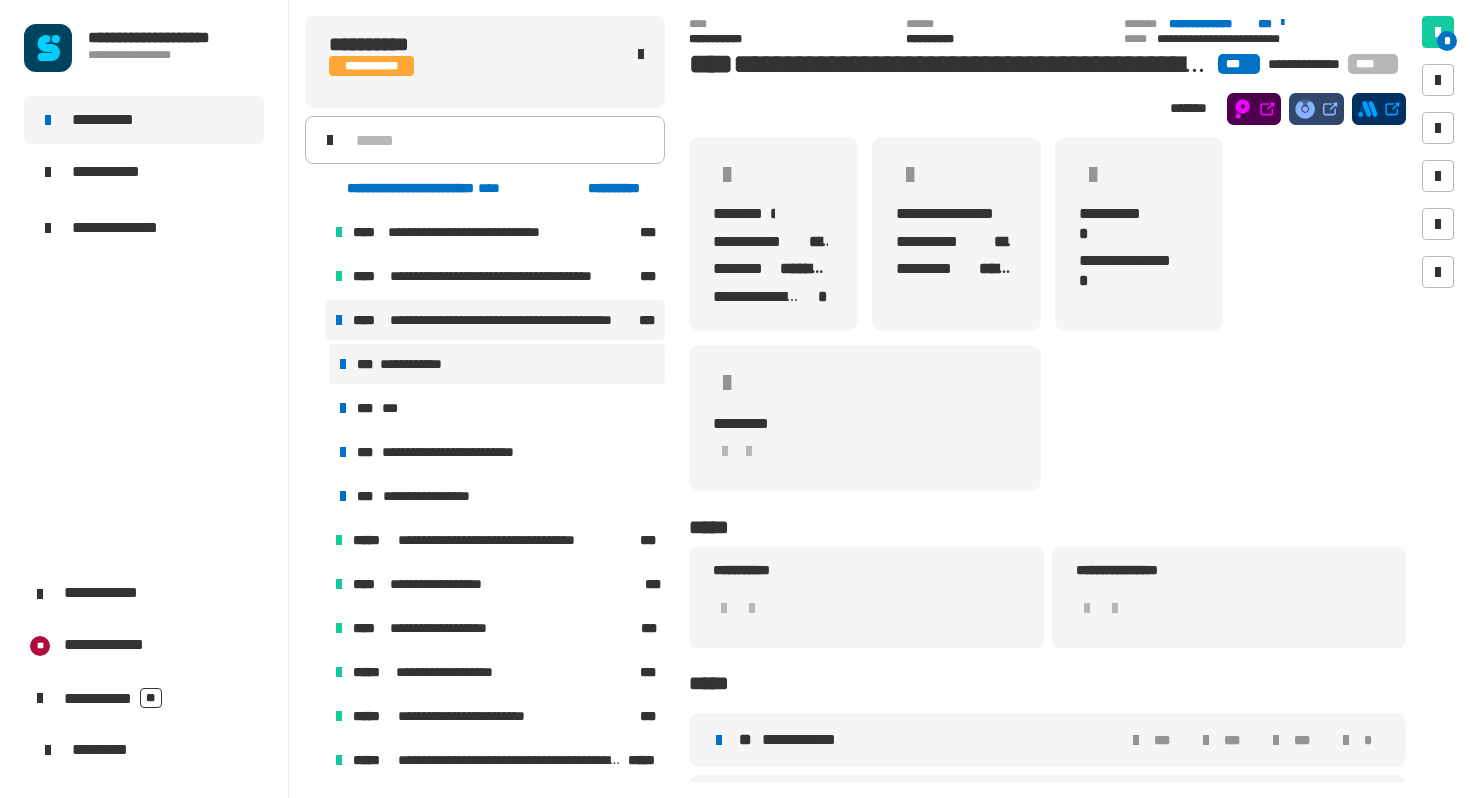 click on "**********" at bounding box center (497, 364) 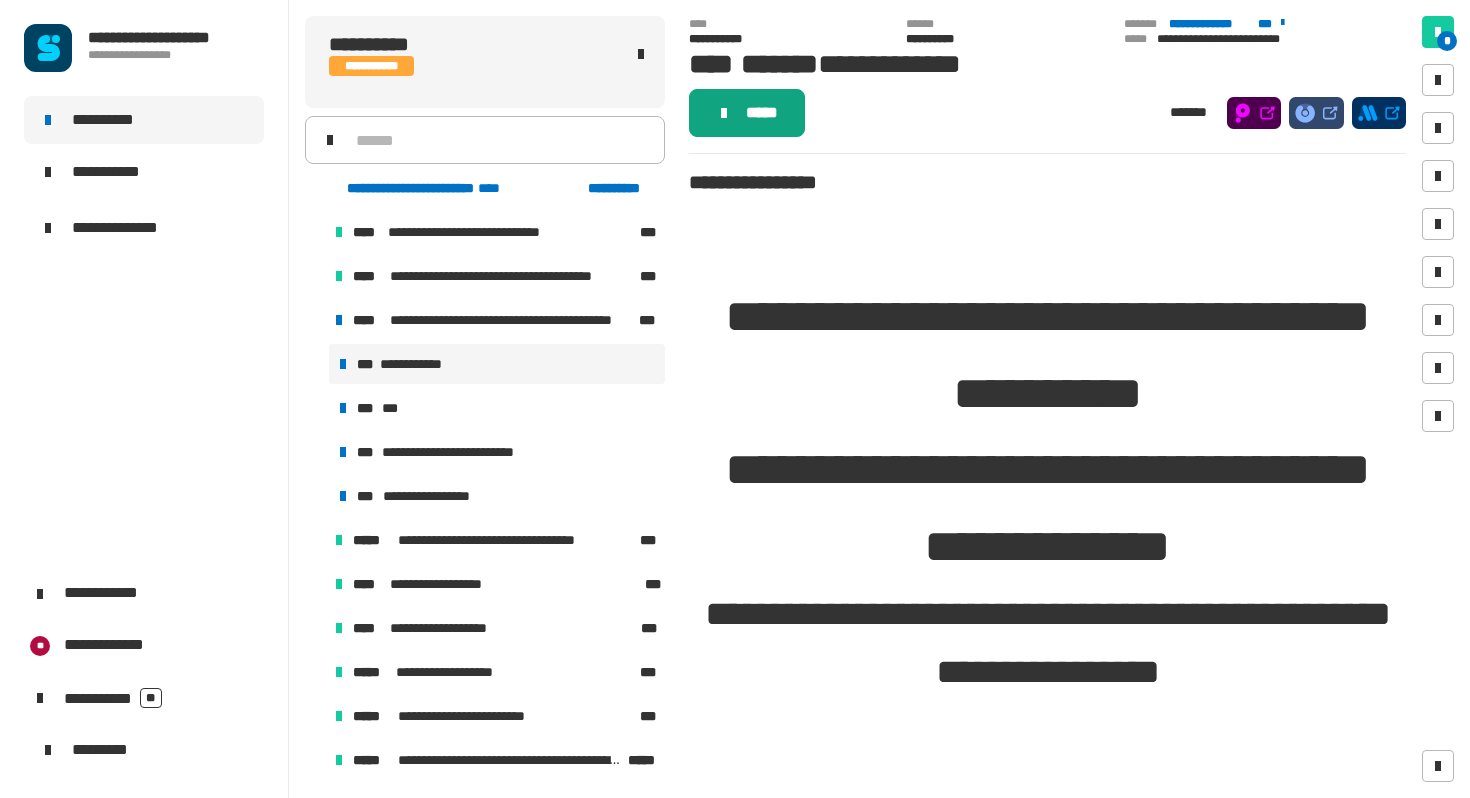 click on "*****" 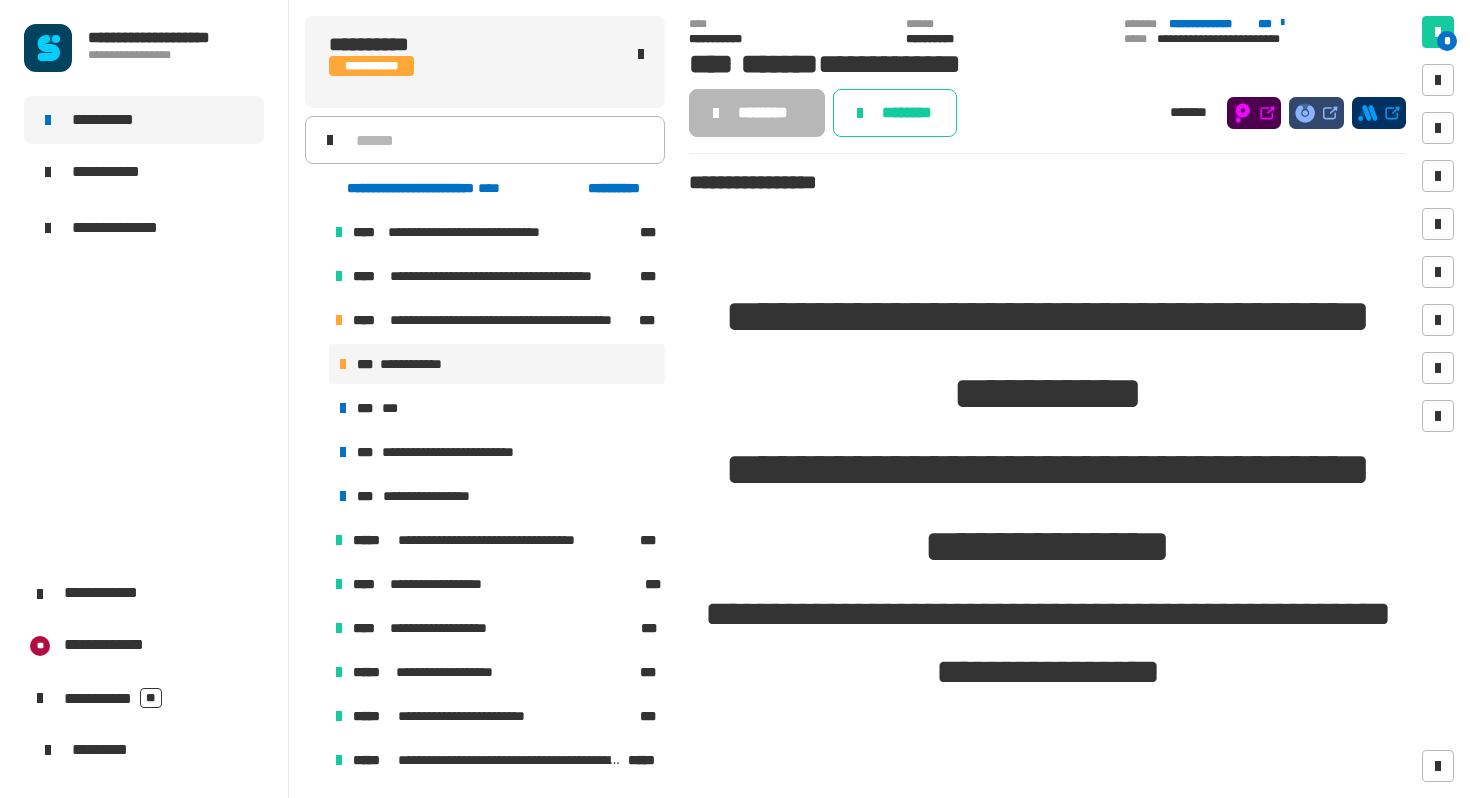 click on "********" 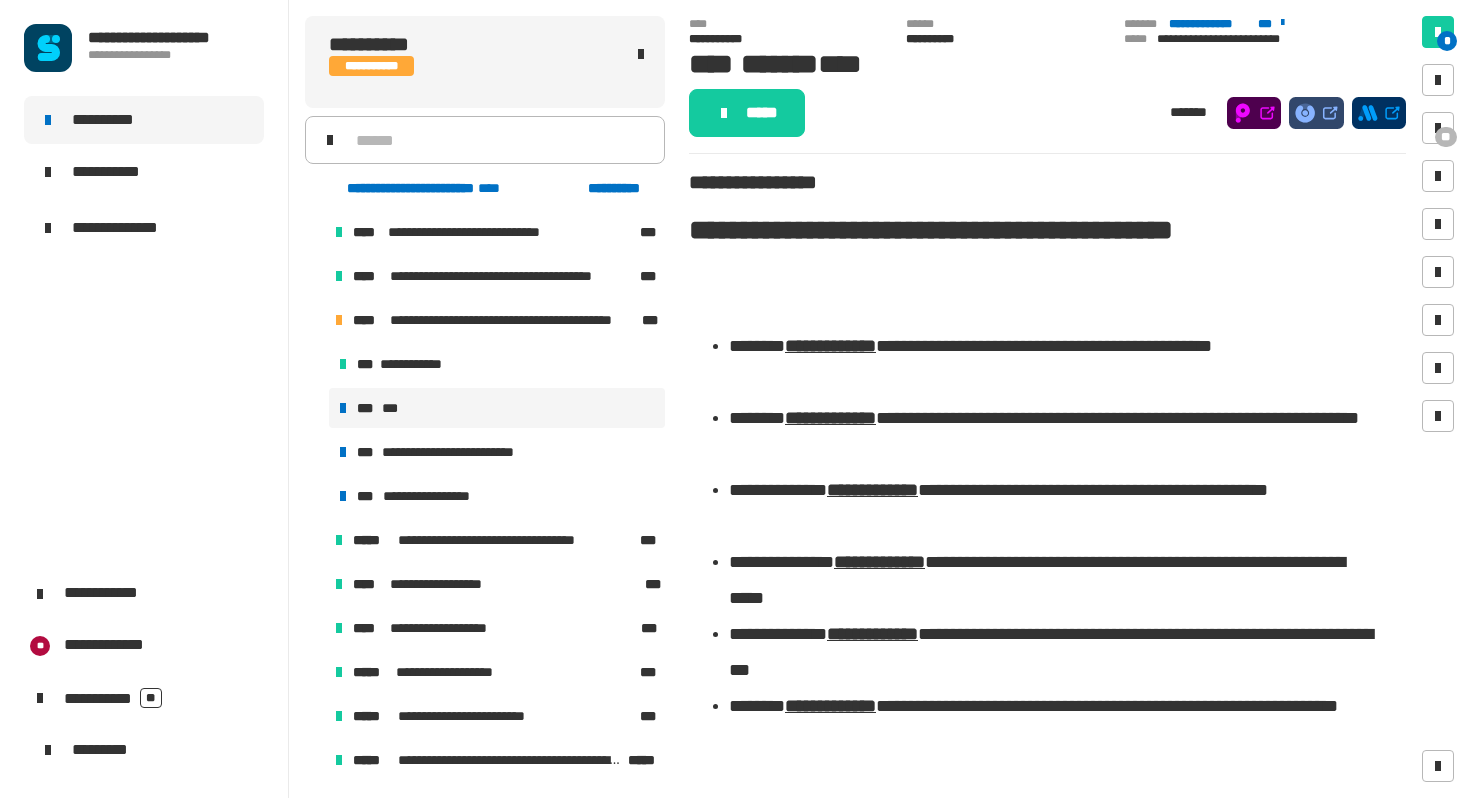 click on "*** ***" at bounding box center [497, 408] 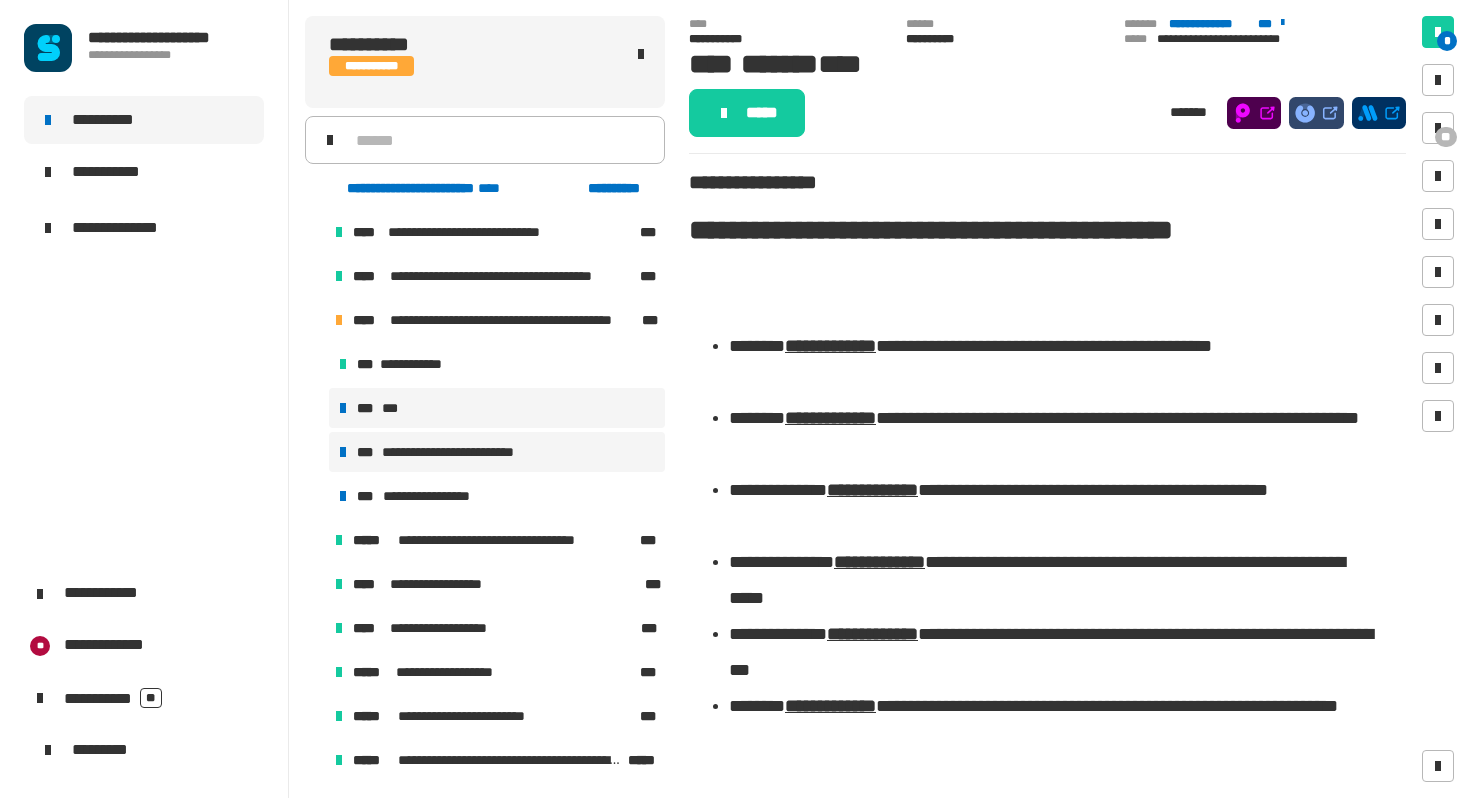 click on "**********" at bounding box center [474, 452] 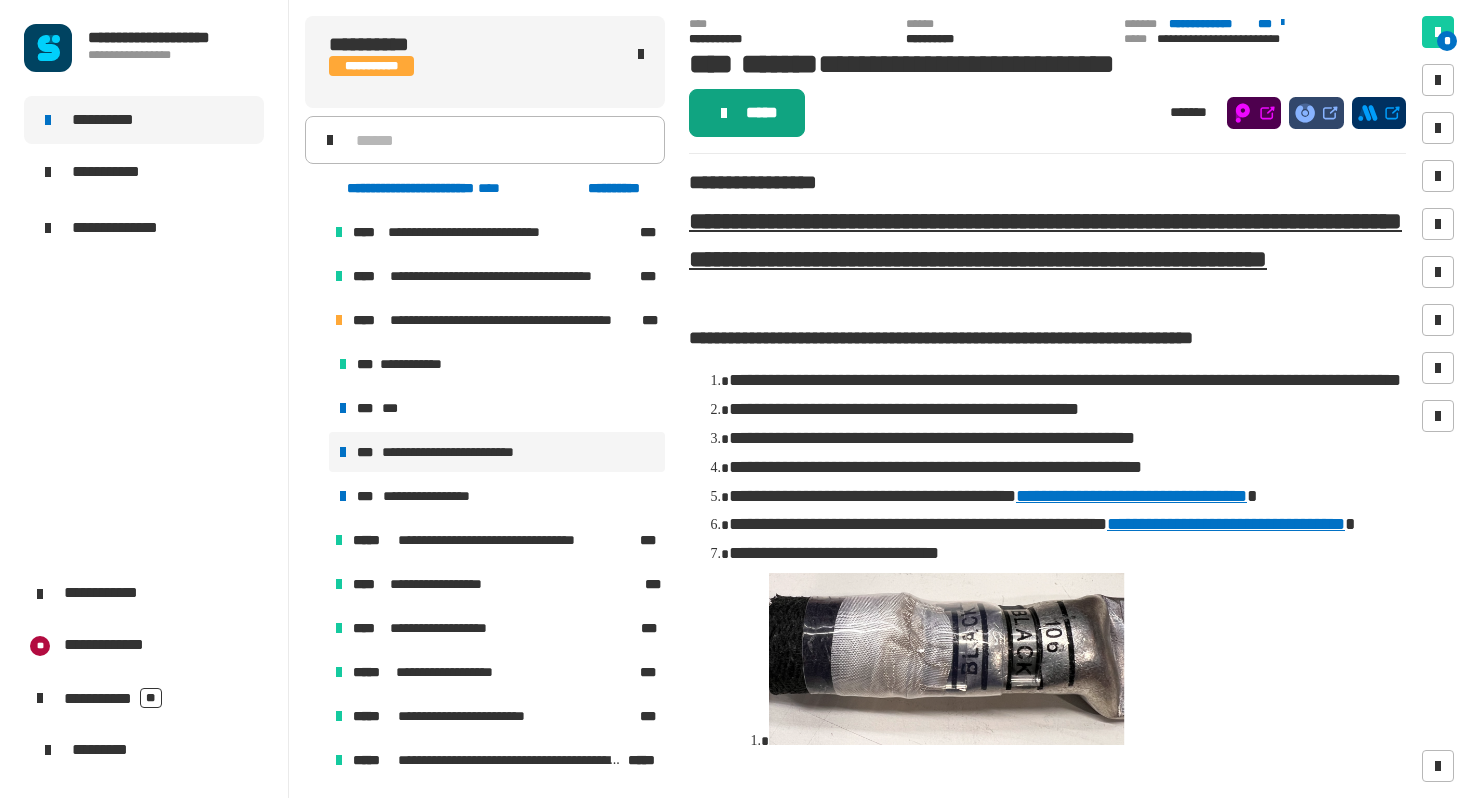 click on "*****" 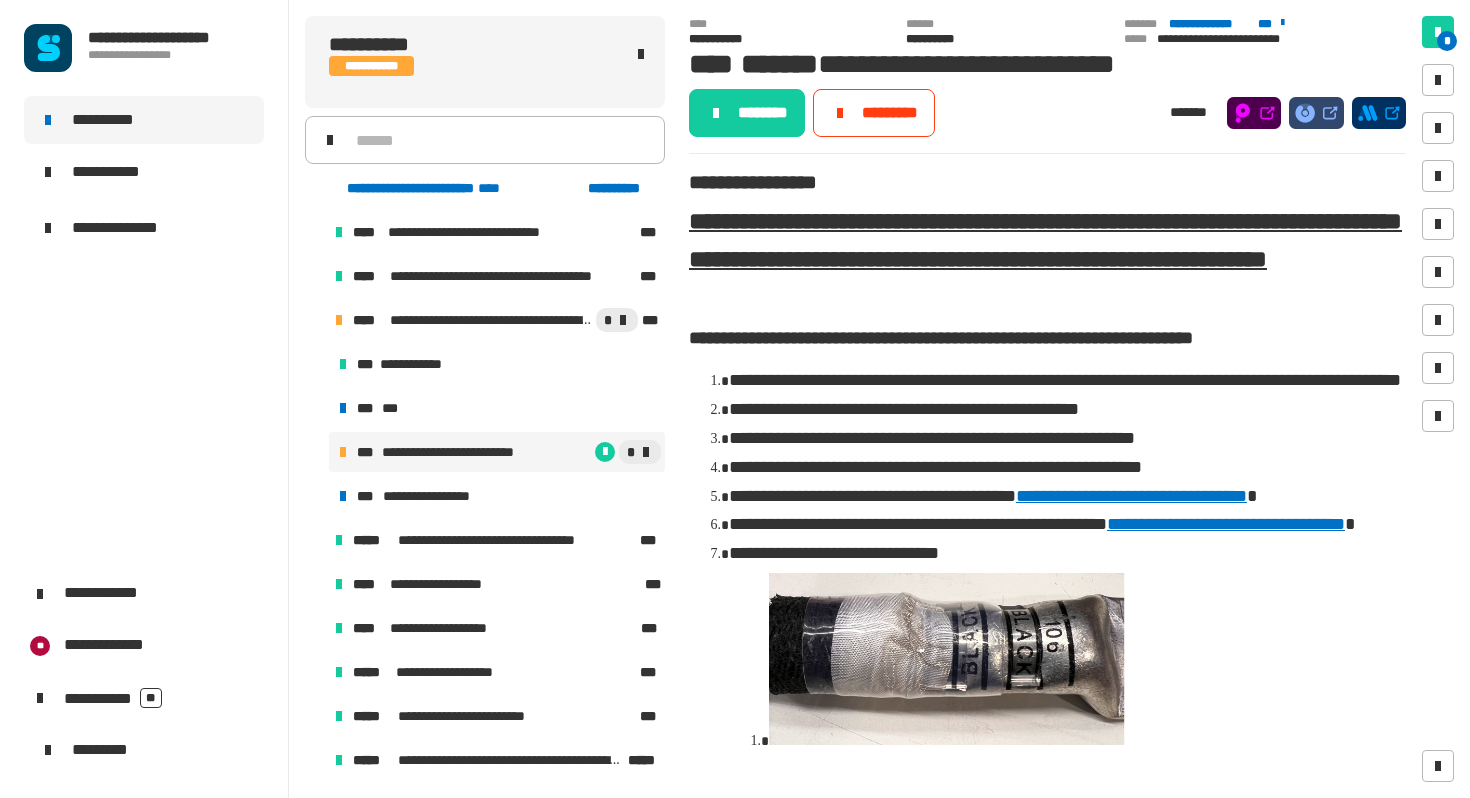 click on "********" 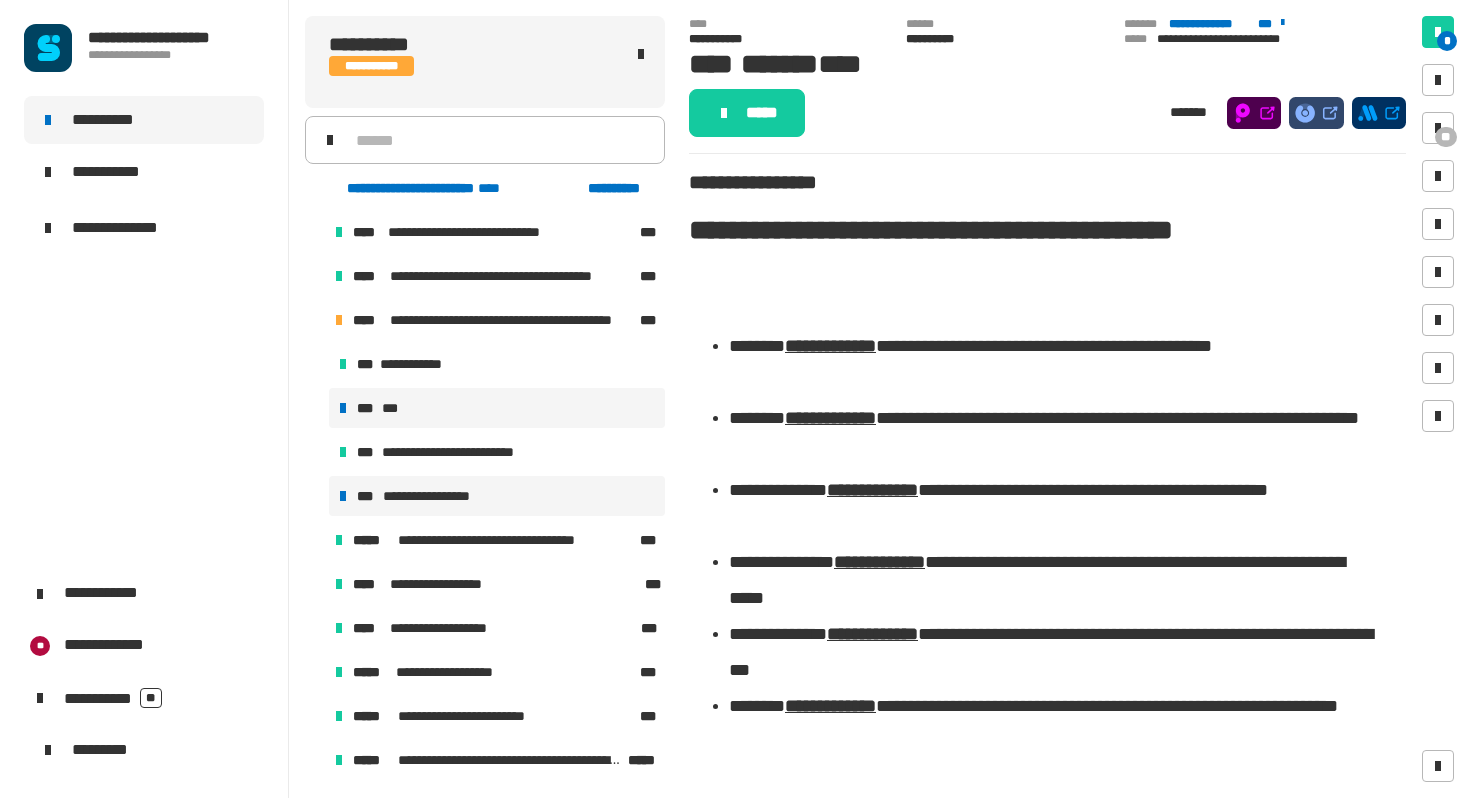 click on "**********" at bounding box center [497, 496] 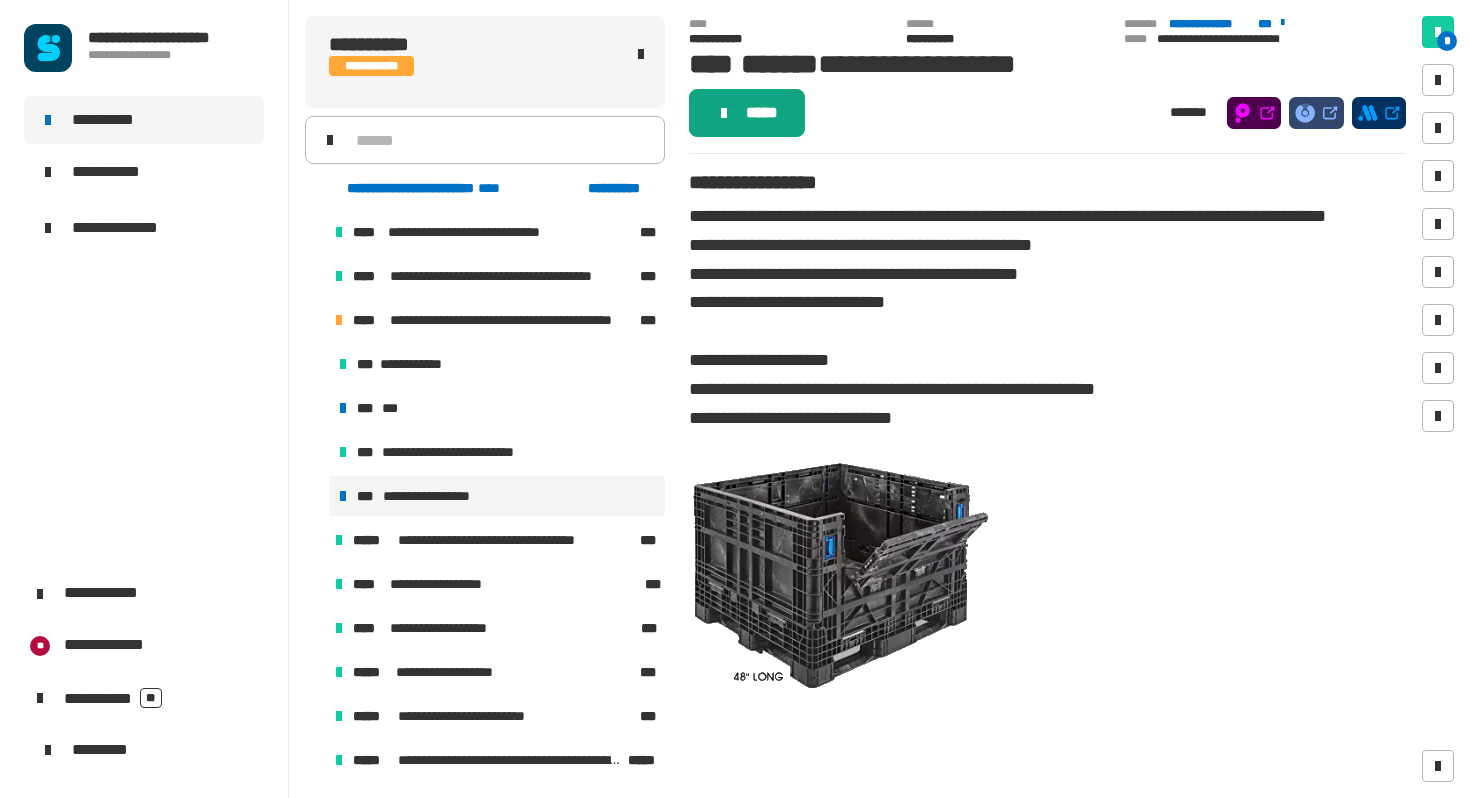 click on "*****" 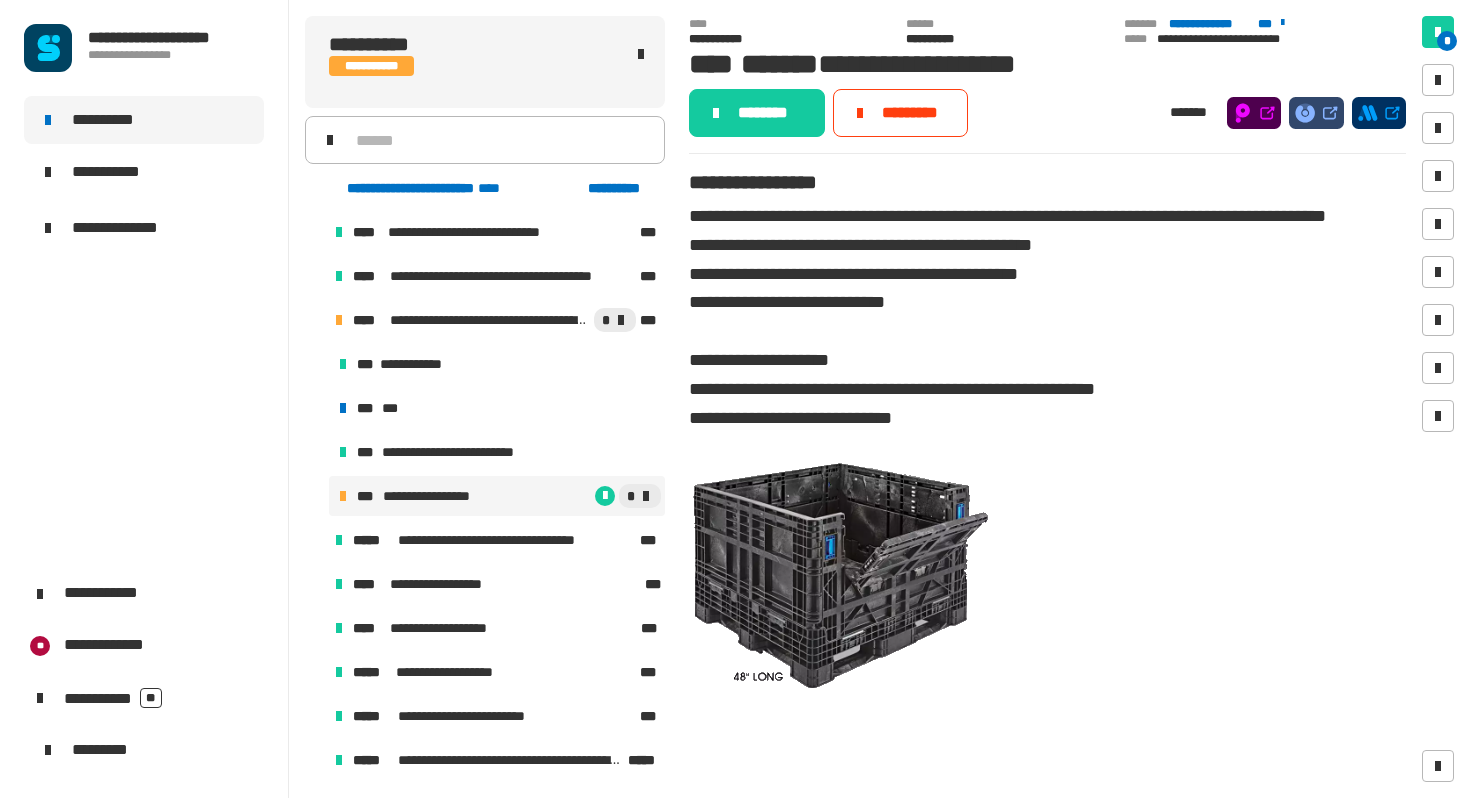 click on "********" 